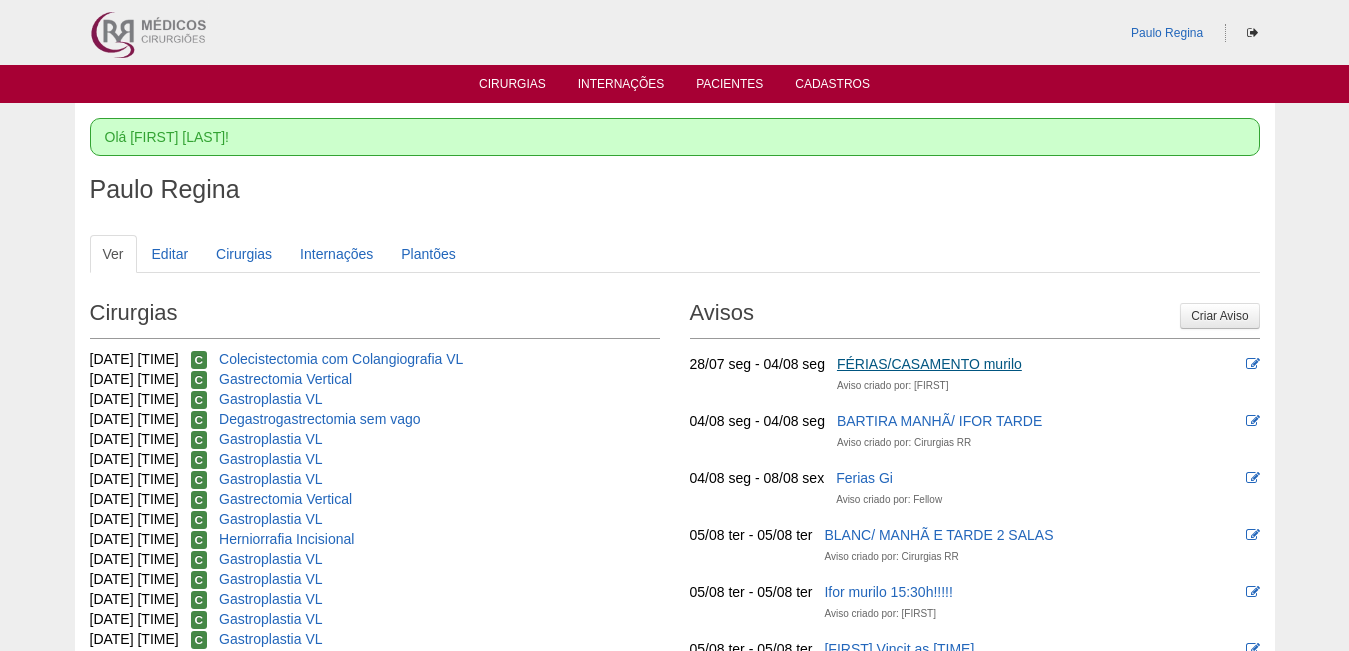 scroll, scrollTop: 0, scrollLeft: 0, axis: both 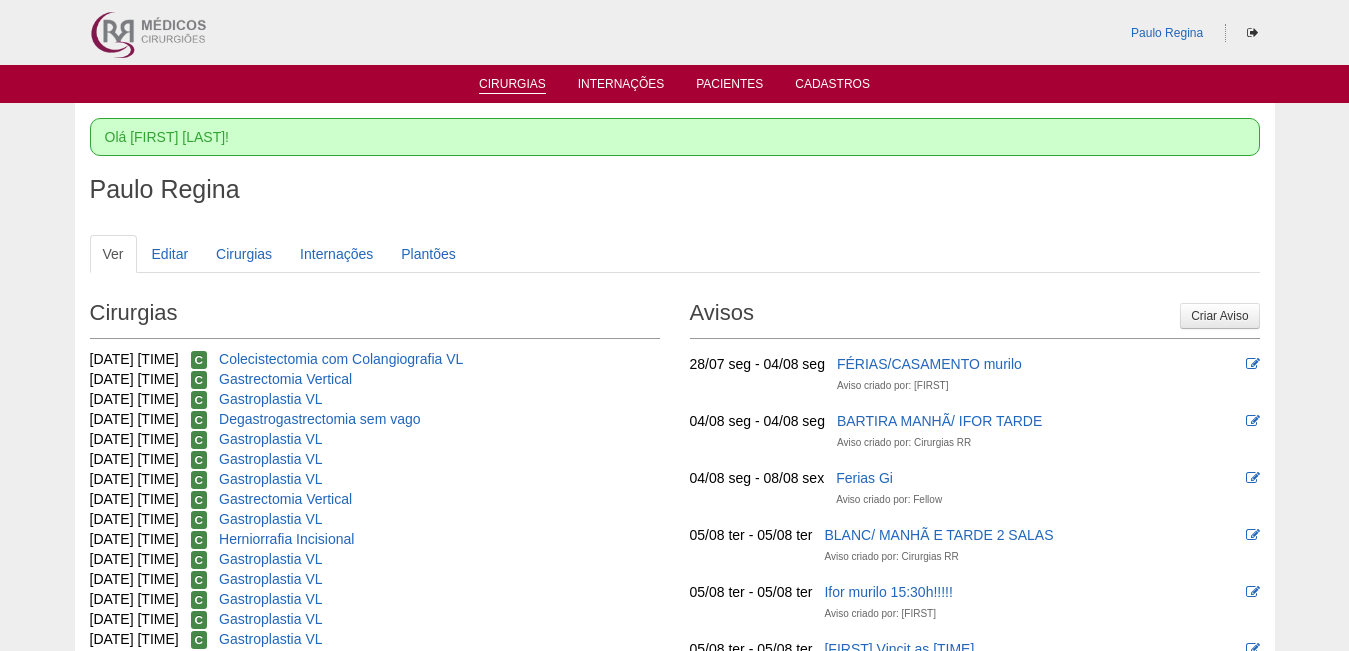 click on "Cirurgias" at bounding box center [512, 85] 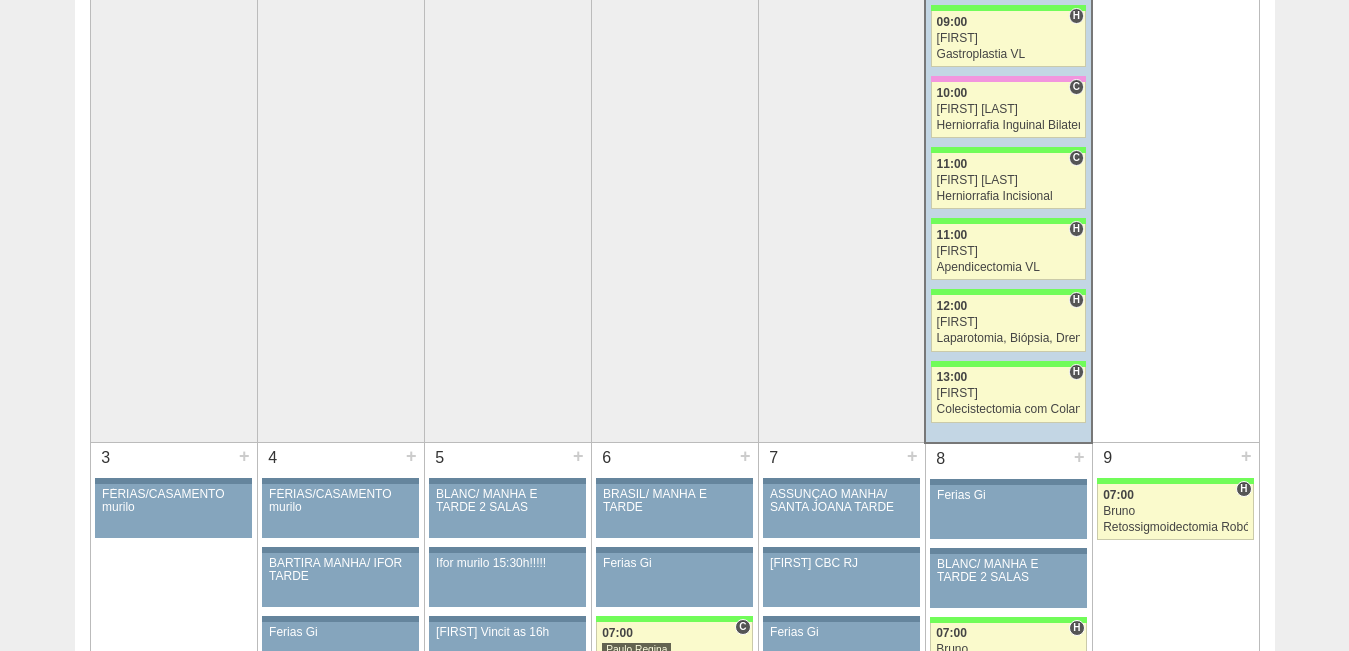 scroll, scrollTop: 0, scrollLeft: 0, axis: both 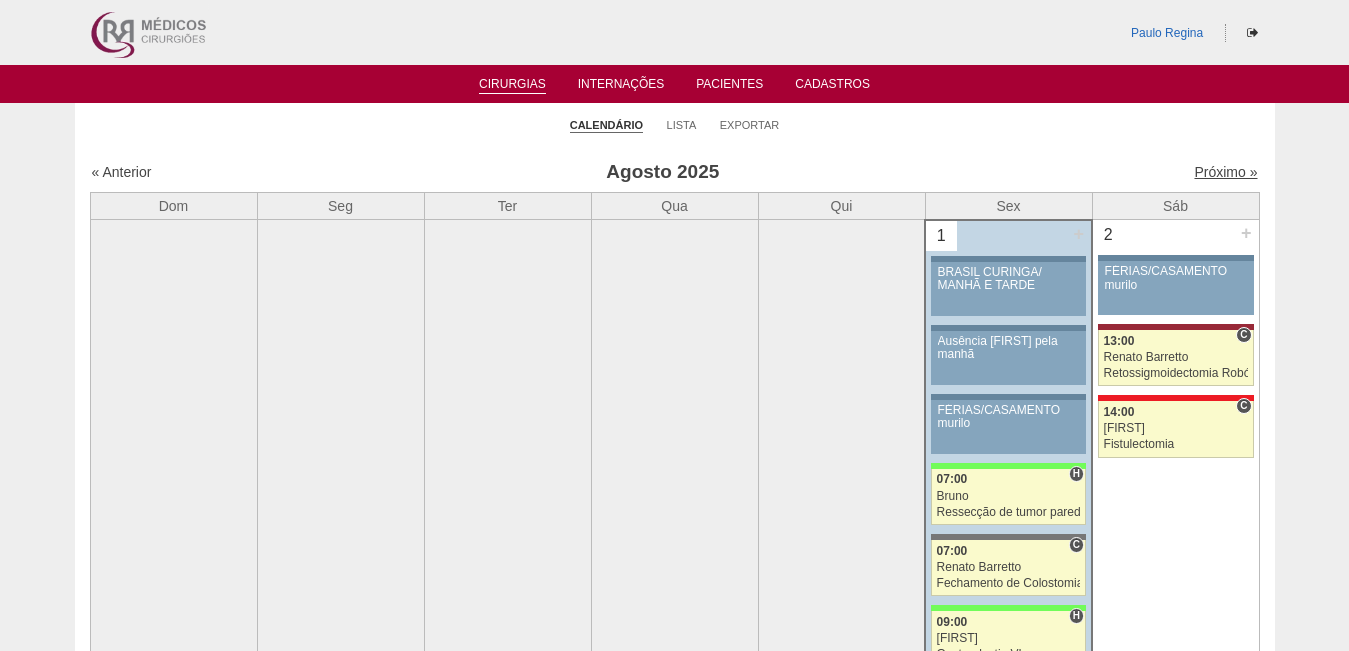 click on "Próximo »" at bounding box center (1225, 172) 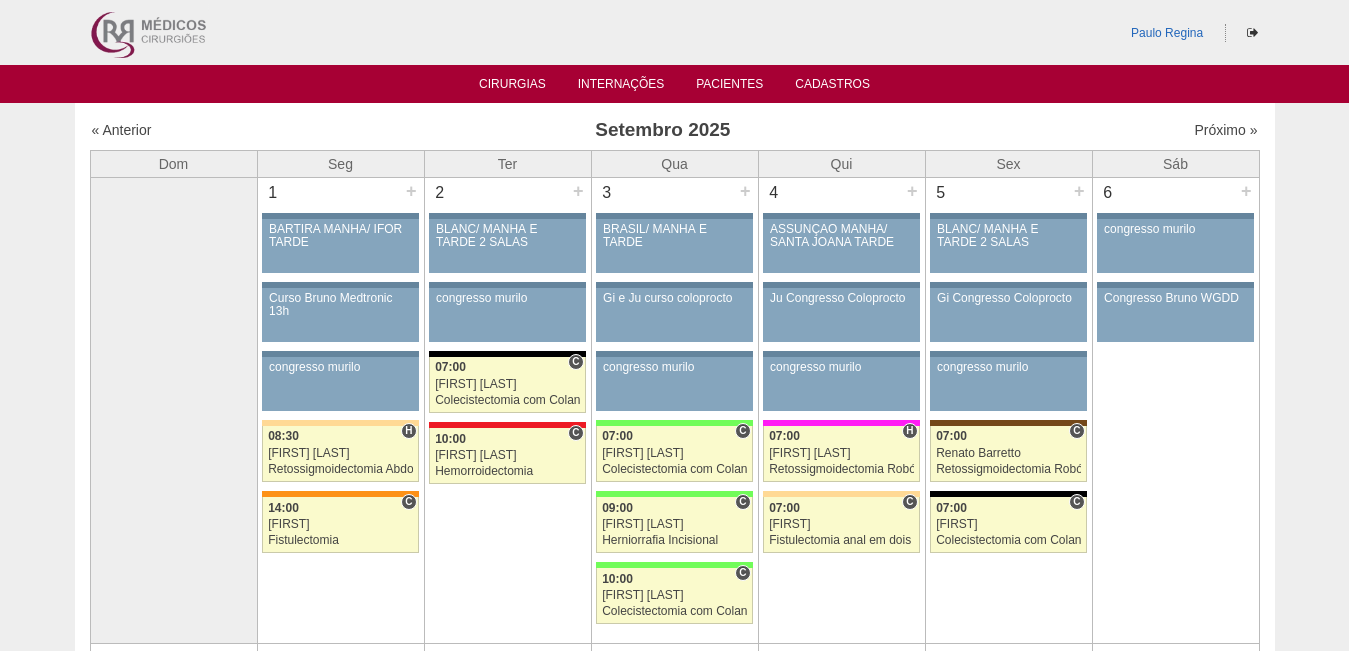 scroll, scrollTop: 0, scrollLeft: 0, axis: both 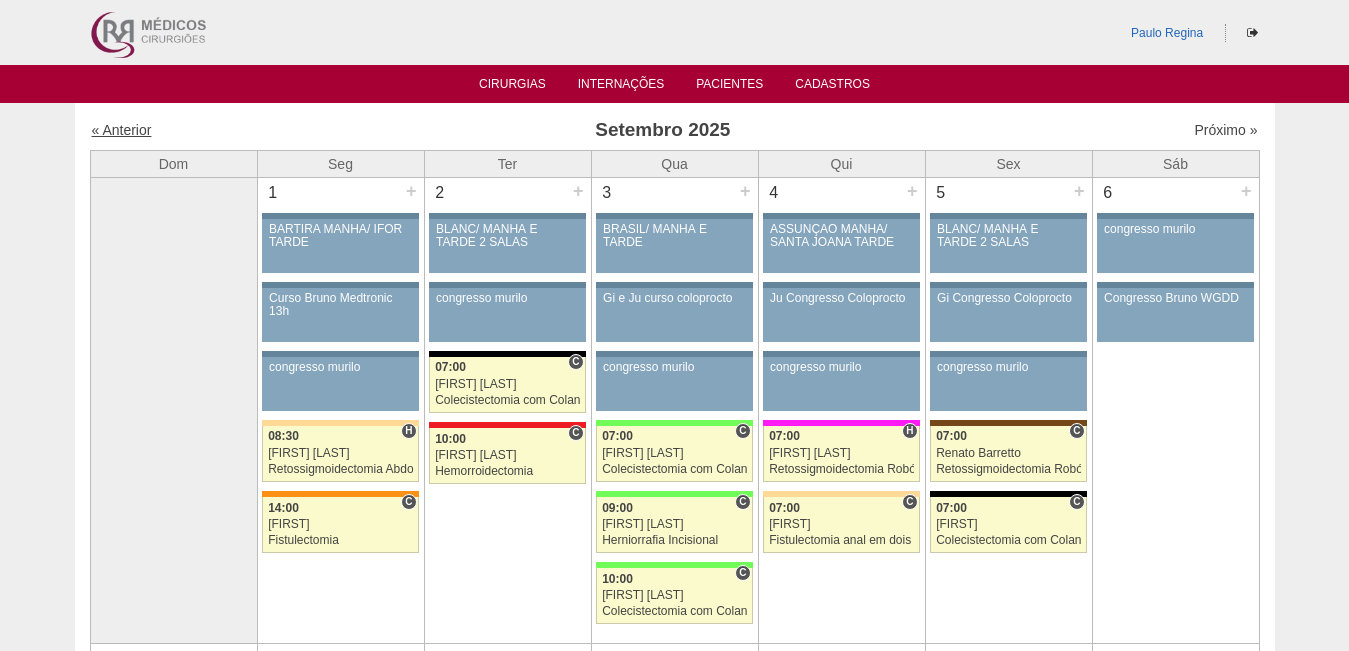 click on "« Anterior" at bounding box center (122, 130) 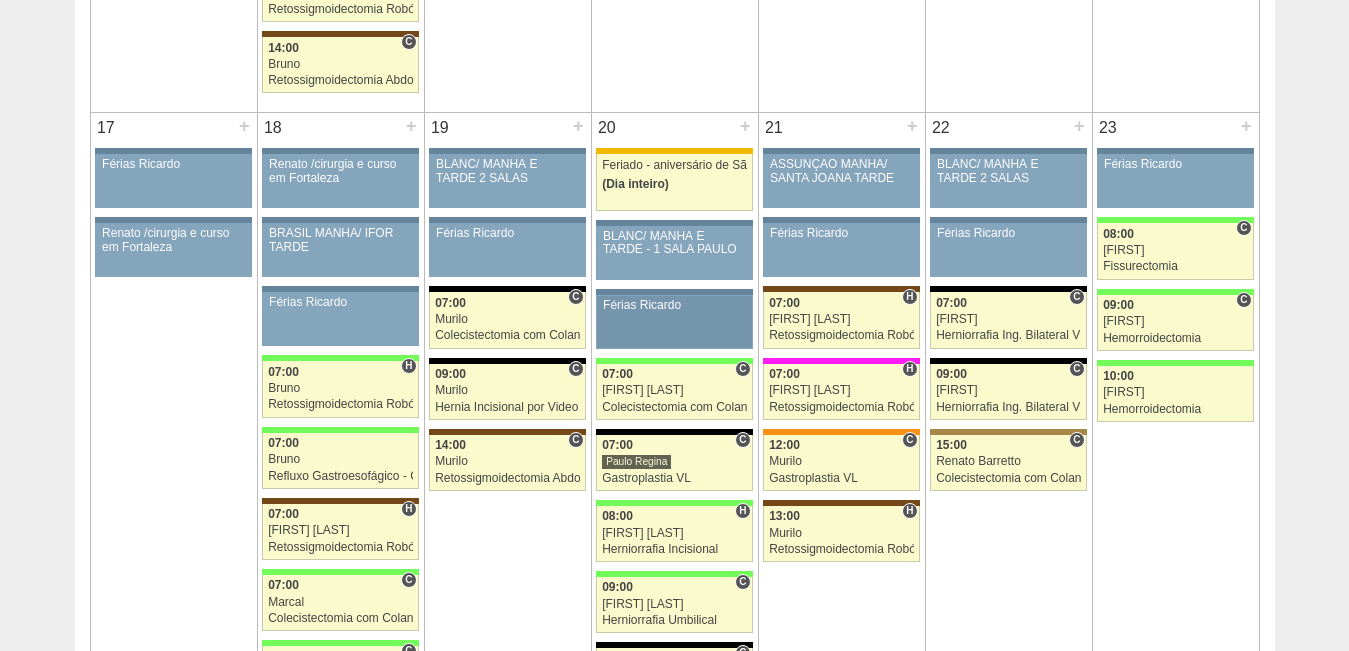 scroll, scrollTop: 3000, scrollLeft: 0, axis: vertical 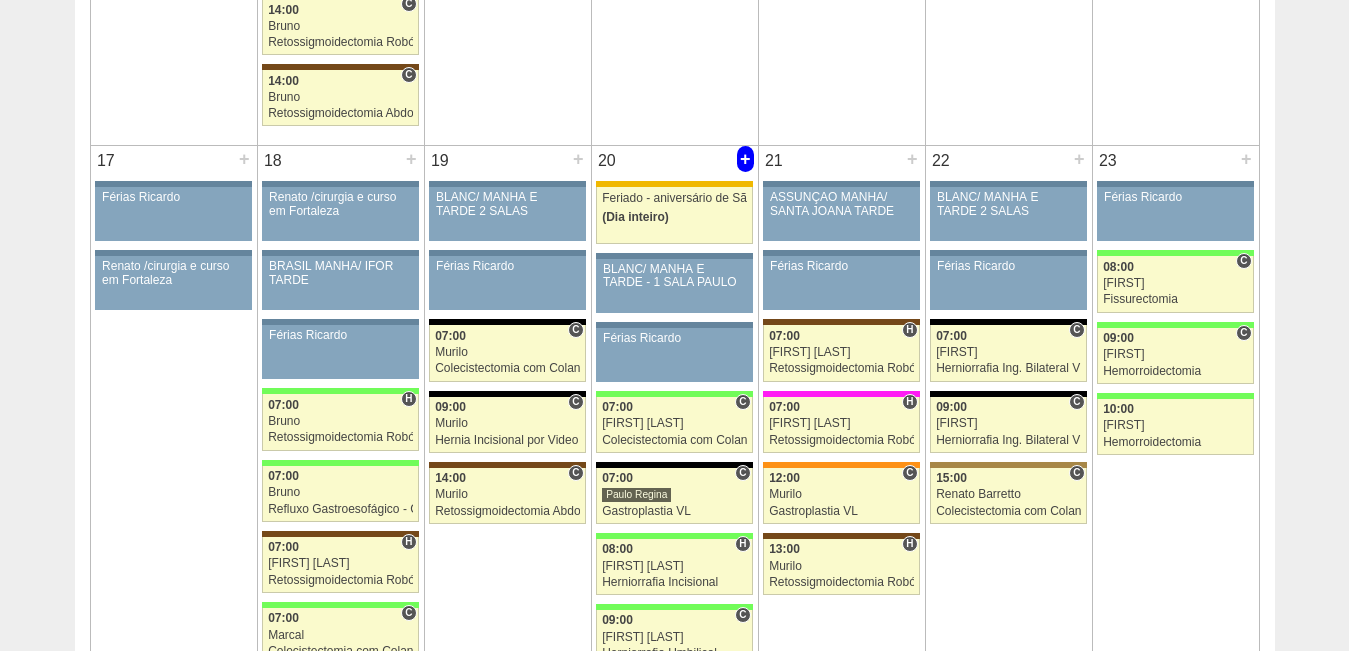 click on "+" at bounding box center (745, 159) 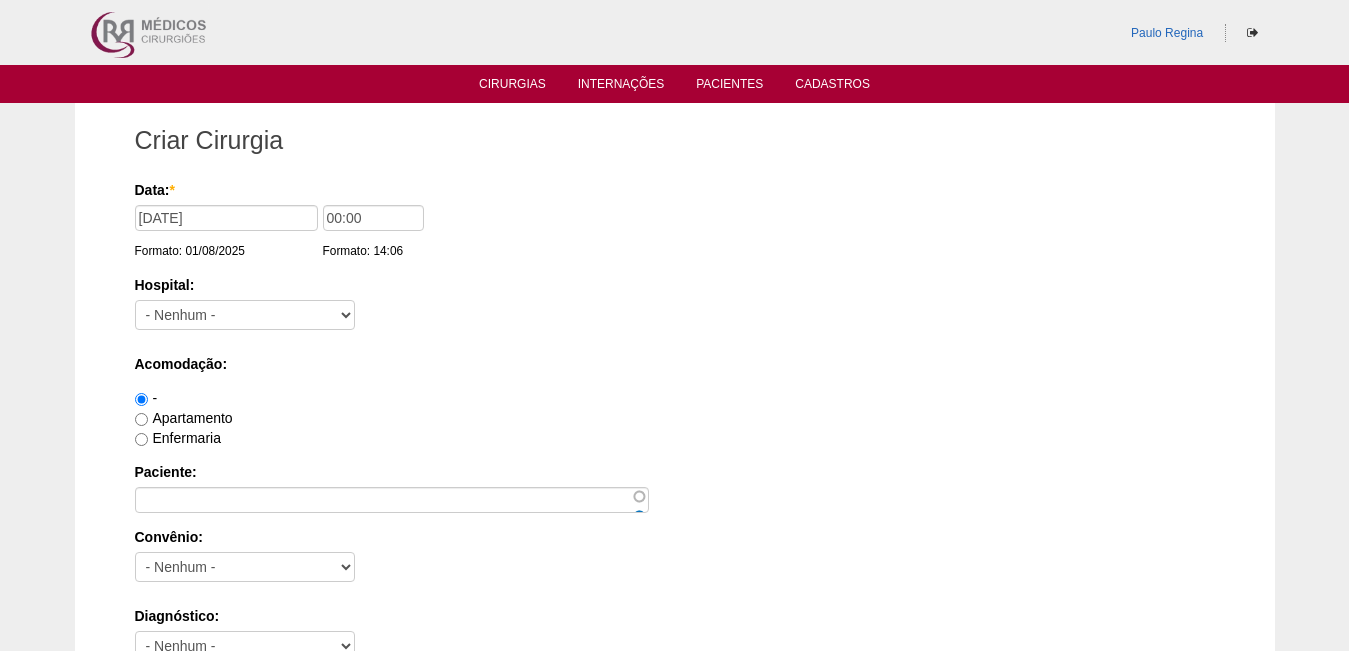 scroll, scrollTop: 0, scrollLeft: 0, axis: both 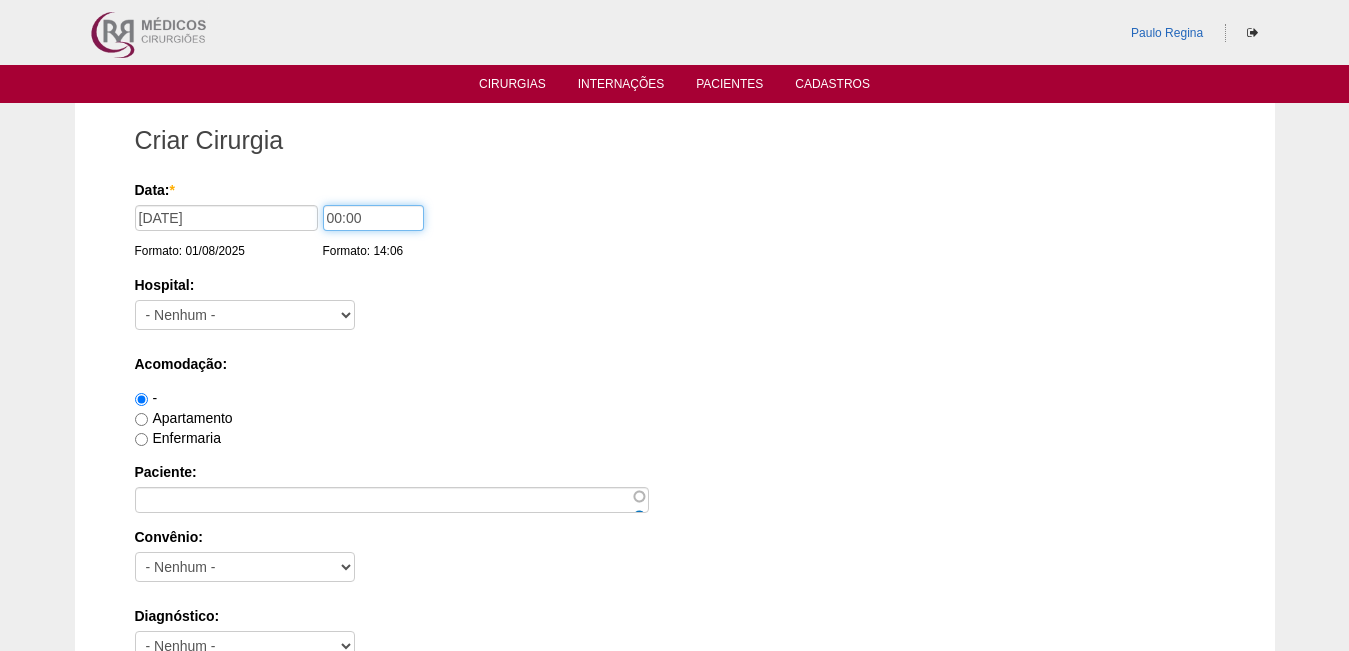 click on "00:00" at bounding box center [373, 218] 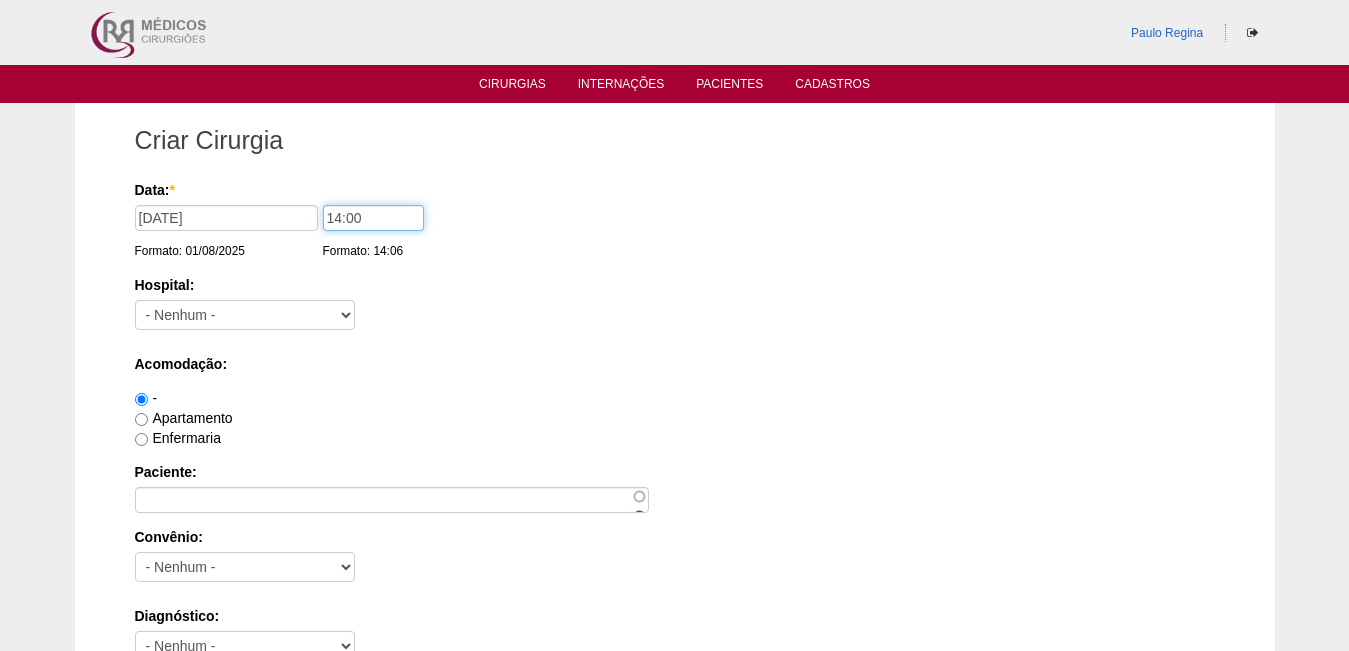type on "14:00" 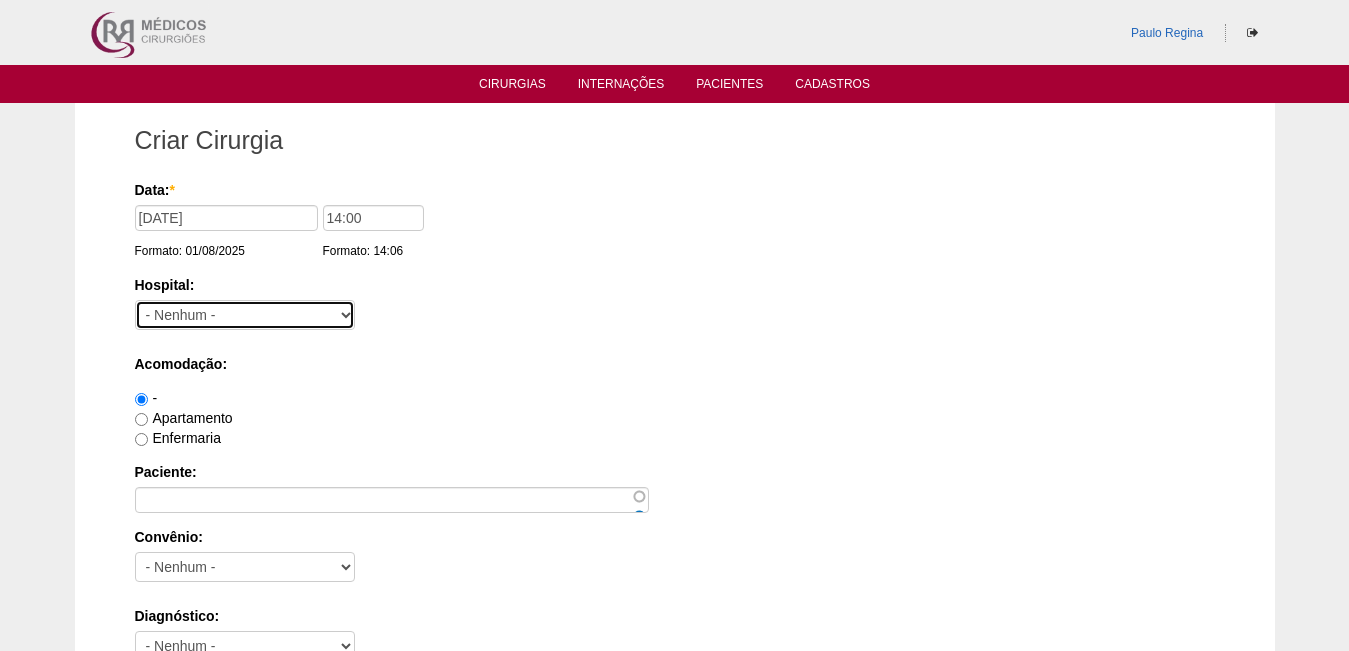 click on "- Nenhum - 9 de Julho Albert Einstein Alvorada América Assunção Bartira Beneficência Portuguesa SCS Blanc BP Mirante BP Paulista BR SURGERY Brasil Christóvão da Gama Cruz Azul Edmundo Vasconcelos Hospital São Camilo Hospital São Luiz Anália Franco IFOR Intermédica ABC Leforte Maria Braido Moriah Neomater Oswaldo Cruz Paulista Oswaldo Cruz Vergueiro Paulistano Pro Matre Samaritano Santa Catarina Santa Helena Santa Joana Santa Maria Santa Paula Santa Rita São Bernardo São Luiz - Itaim São Luiz - Jabaquara São Luiz - Morumbi São Luiz - SCS Sepaco Sírio Libanês Vila Mariana Day Hospital Vila Nova Star Villa Lobos Vital Vitória" at bounding box center (245, 315) 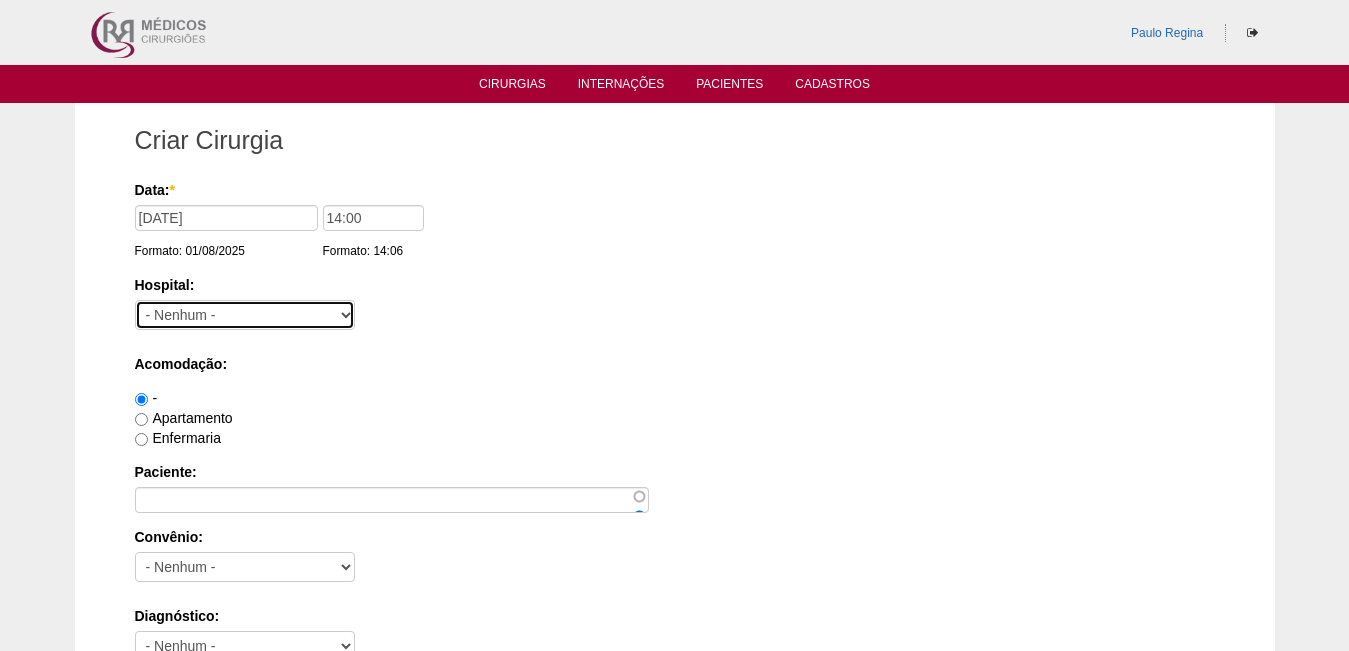 select on "46" 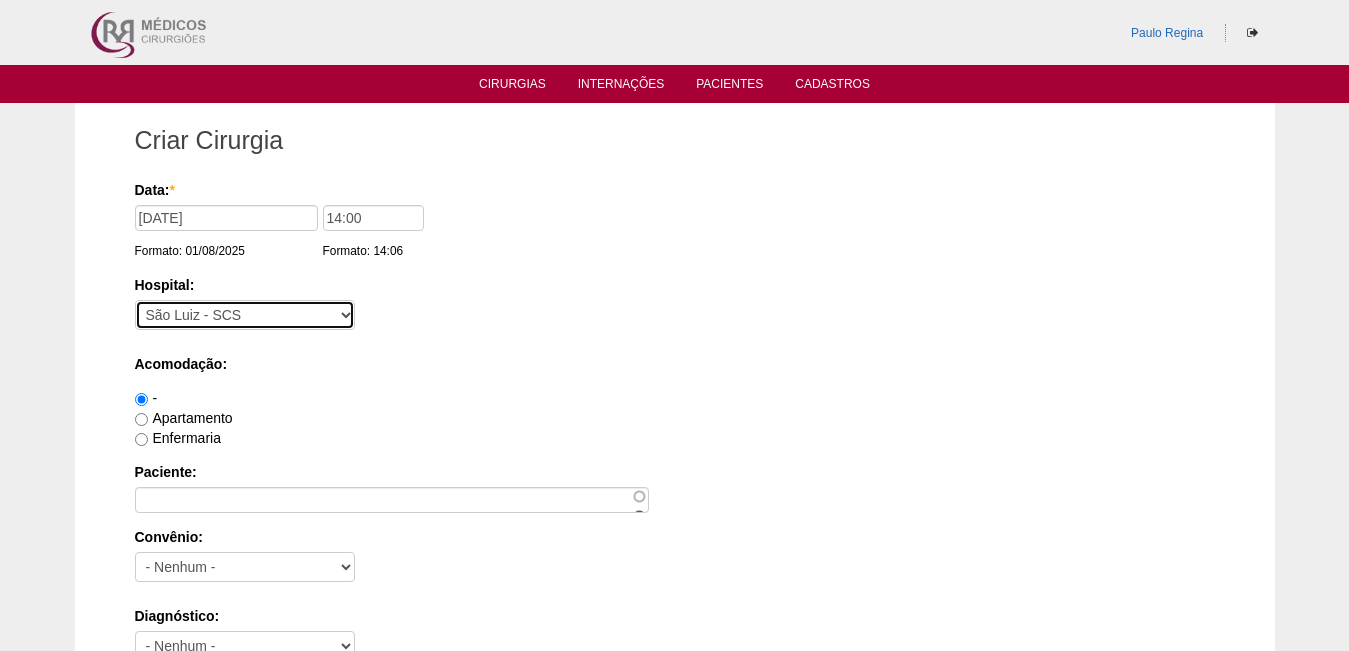 click on "- Nenhum - 9 de Julho Albert Einstein Alvorada América Assunção Bartira Beneficência Portuguesa SCS Blanc BP Mirante BP Paulista BR SURGERY Brasil Christóvão da Gama Cruz Azul Edmundo Vasconcelos Hospital São Camilo Hospital São Luiz Anália Franco IFOR Intermédica ABC Leforte Maria Braido Moriah Neomater Oswaldo Cruz Paulista Oswaldo Cruz Vergueiro Paulistano Pro Matre Samaritano Santa Catarina Santa Helena Santa Joana Santa Maria Santa Paula Santa Rita São Bernardo São Luiz - Itaim São Luiz - Jabaquara São Luiz - Morumbi São Luiz - SCS Sepaco Sírio Libanês Vila Mariana Day Hospital Vila Nova Star Villa Lobos Vital Vitória" at bounding box center [245, 315] 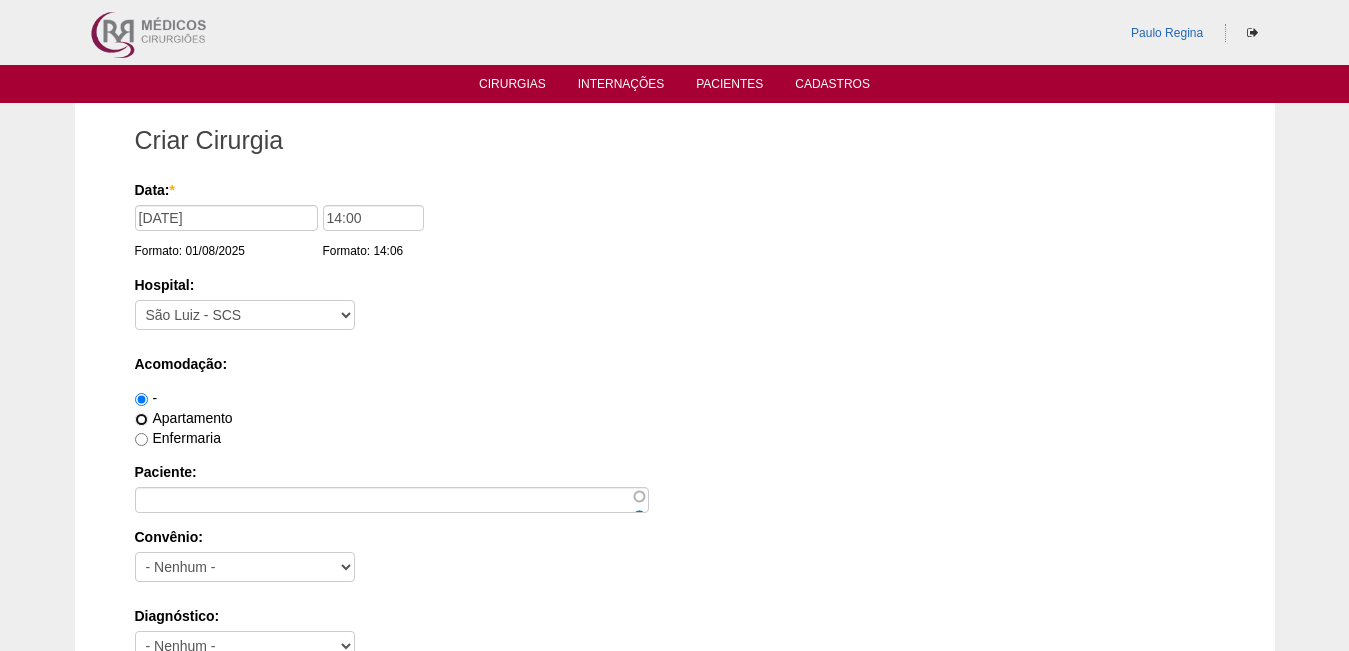 drag, startPoint x: 143, startPoint y: 421, endPoint x: 145, endPoint y: 435, distance: 14.142136 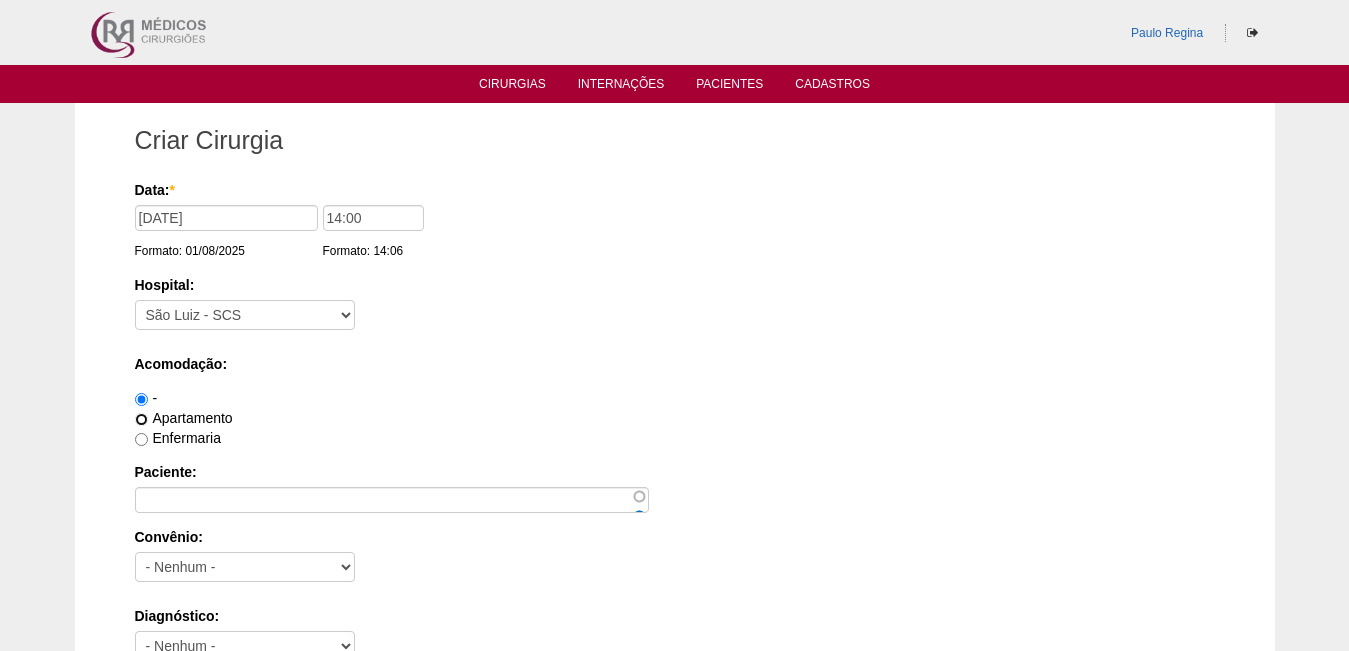 click on "Apartamento" at bounding box center [141, 419] 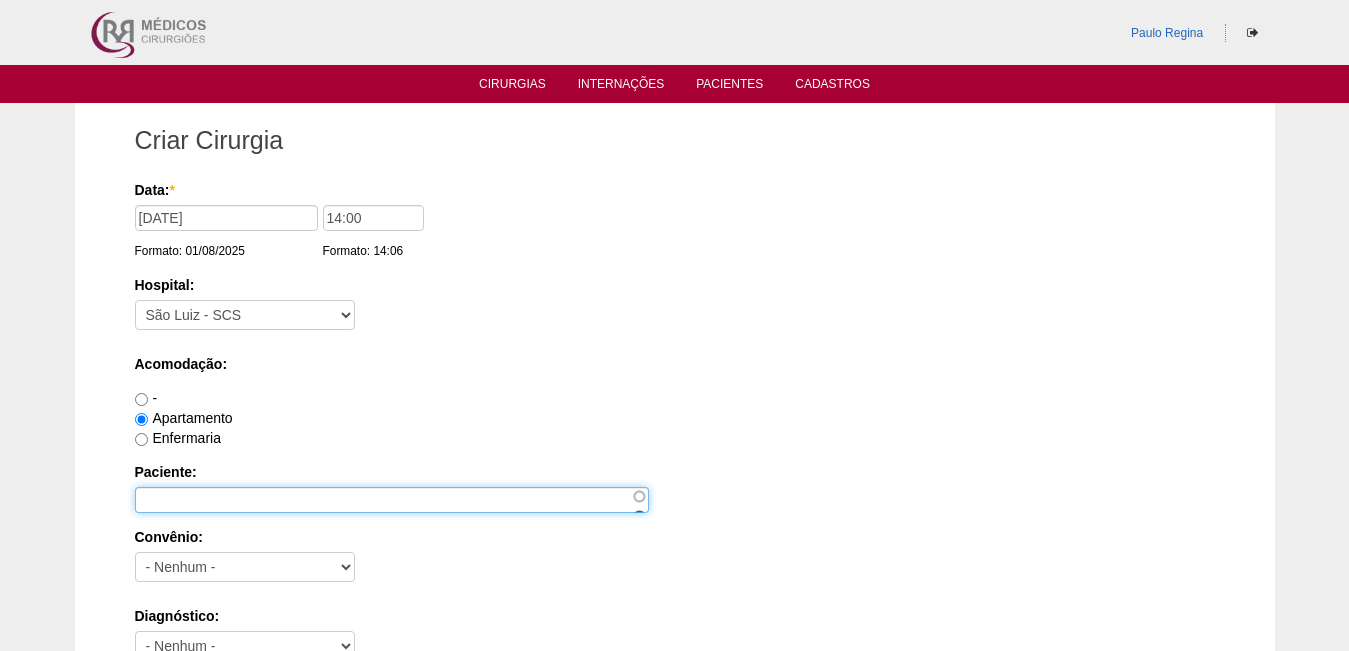 click on "Paciente:" at bounding box center (392, 500) 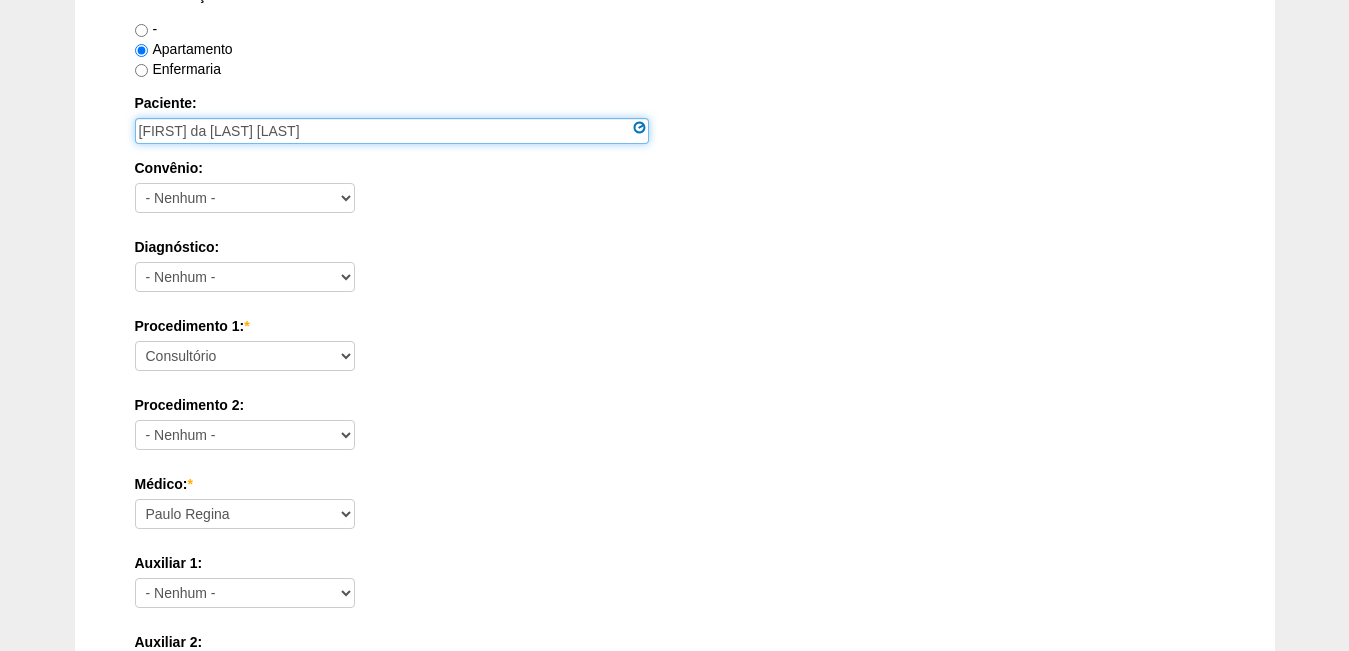 scroll, scrollTop: 400, scrollLeft: 0, axis: vertical 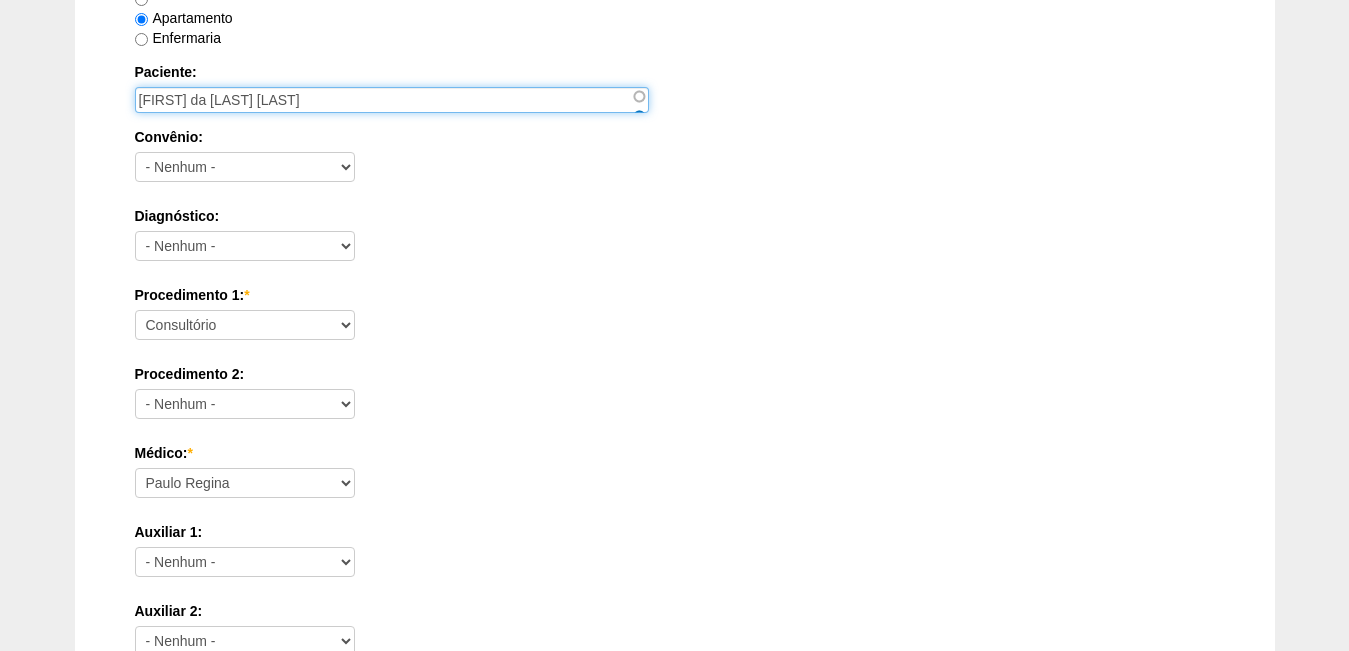 click on "Thiago da SIlva Andrade" at bounding box center (392, 100) 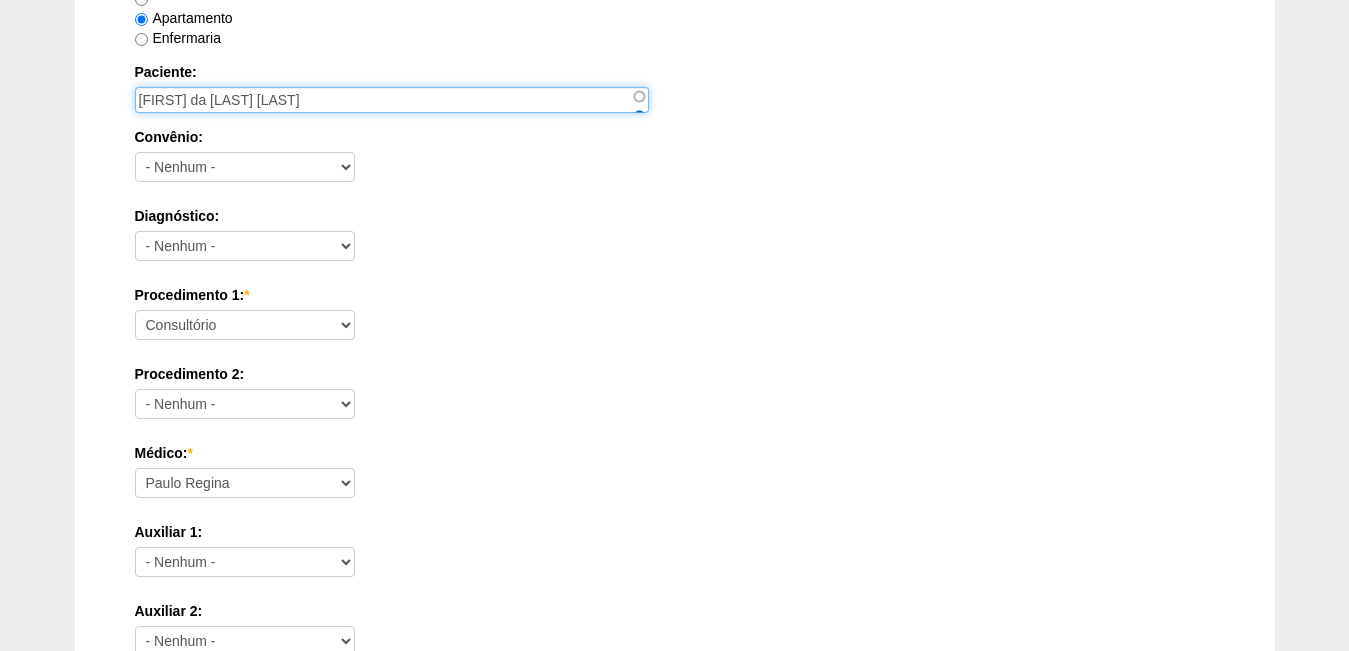 type on "[FIRST] [LAST] [LAST]" 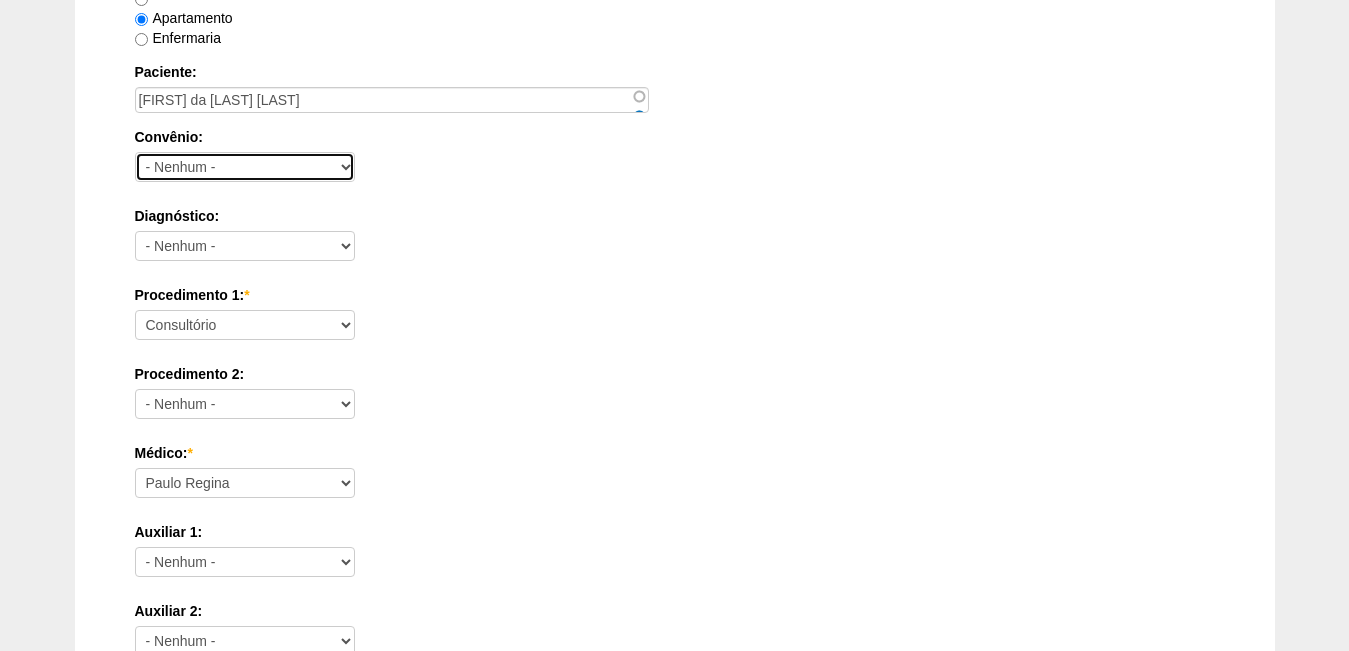 click on "- Nenhum - Abet Afresp Allianz Amil Blue Life Caasp Cabesp Caixa de Pensões Careplus Cassi CBPM Cesp Correios Cristovão Cristovão Cruz Azul Dix Economus Embratel Gama Goldem Cross IMASF Itaú Lincx Mapfre Marítima Medial Medical helth Mediservice Metrus Multicare Notre Dame Novelis Omega Omint Outros Particular Petrobrás Plantel Porto Seguro Postal Saúde Prefeitura Previscania Sabesp Santa Casa de Mauá Saúde Bradesco Saúde Caixa SCS Social Socio Sompo Saúde Sul América Uni Hosp Uni Hosp Unibanco Unimed VB saúde Vivest Volks" at bounding box center (245, 167) 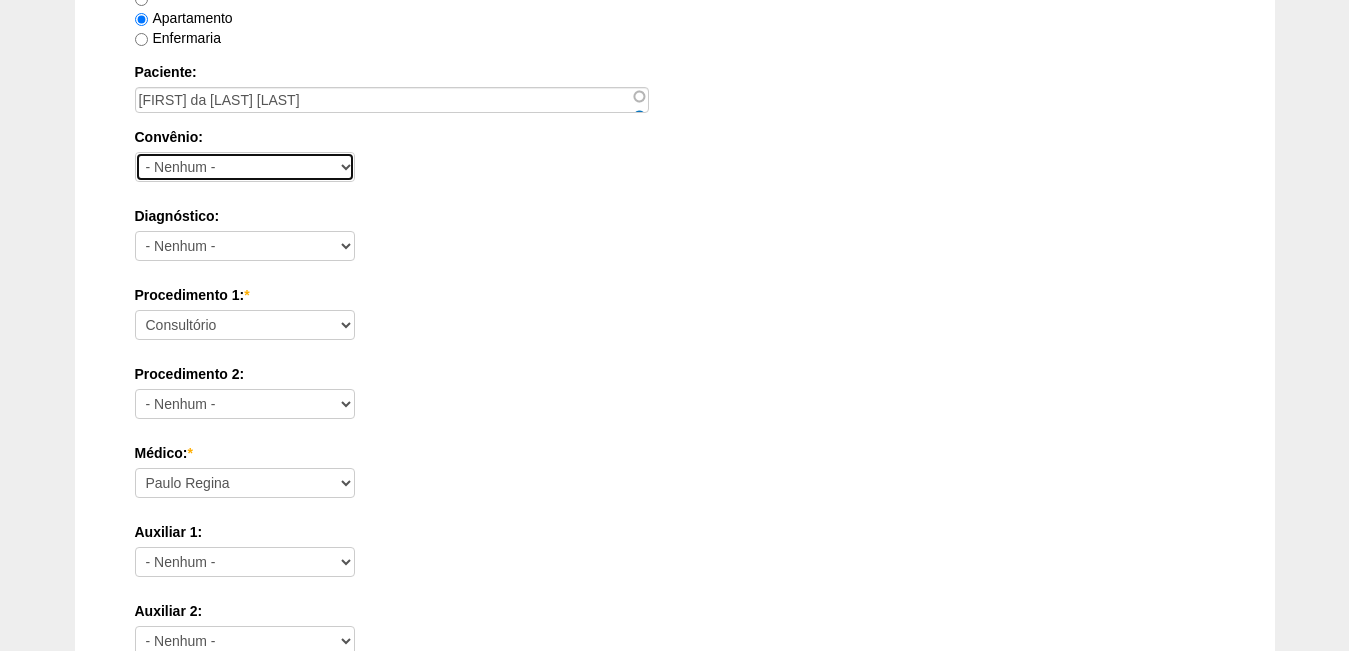 select on "25" 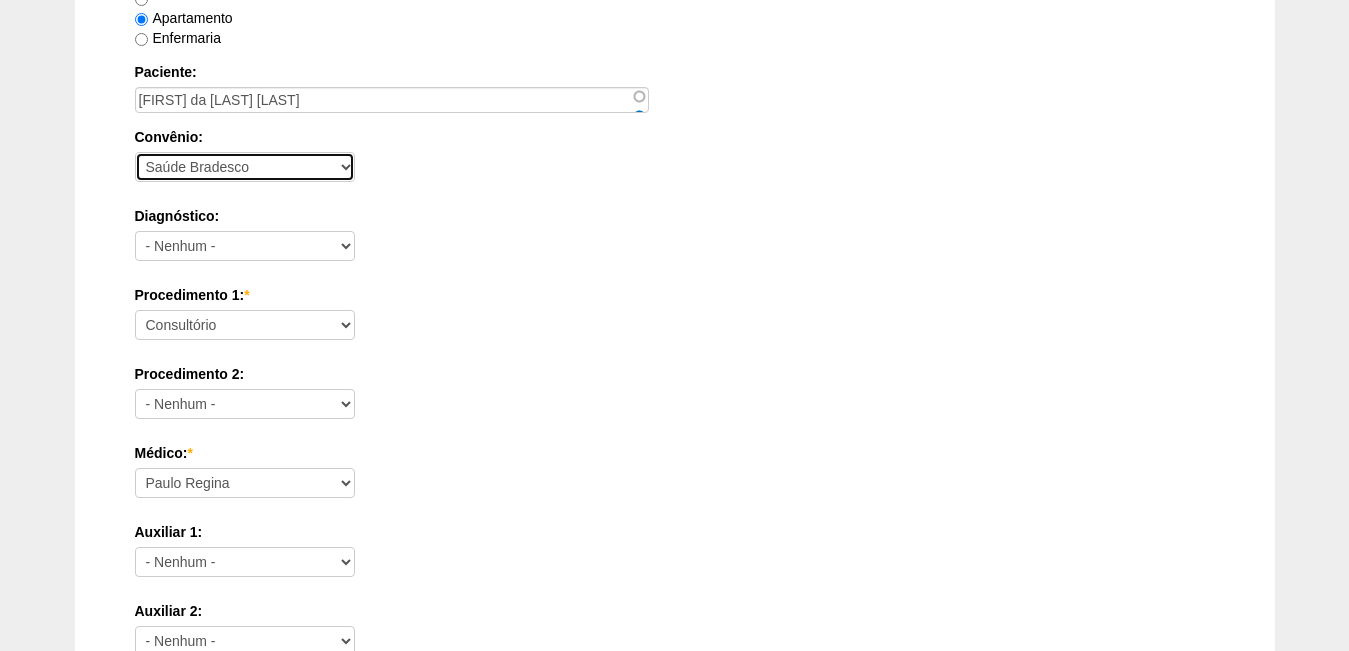 click on "- Nenhum - Abet Afresp Allianz Amil Blue Life Caasp Cabesp Caixa de Pensões Careplus Cassi CBPM Cesp Correios Cristovão Cristovão Cruz Azul Dix Economus Embratel Gama Goldem Cross IMASF Itaú Lincx Mapfre Marítima Medial Medical helth Mediservice Metrus Multicare Notre Dame Novelis Omega Omint Outros Particular Petrobrás Plantel Porto Seguro Postal Saúde Prefeitura Previscania Sabesp Santa Casa de Mauá Saúde Bradesco Saúde Caixa SCS Social Socio Sompo Saúde Sul América Uni Hosp Uni Hosp Unibanco Unimed VB saúde Vivest Volks" at bounding box center (245, 167) 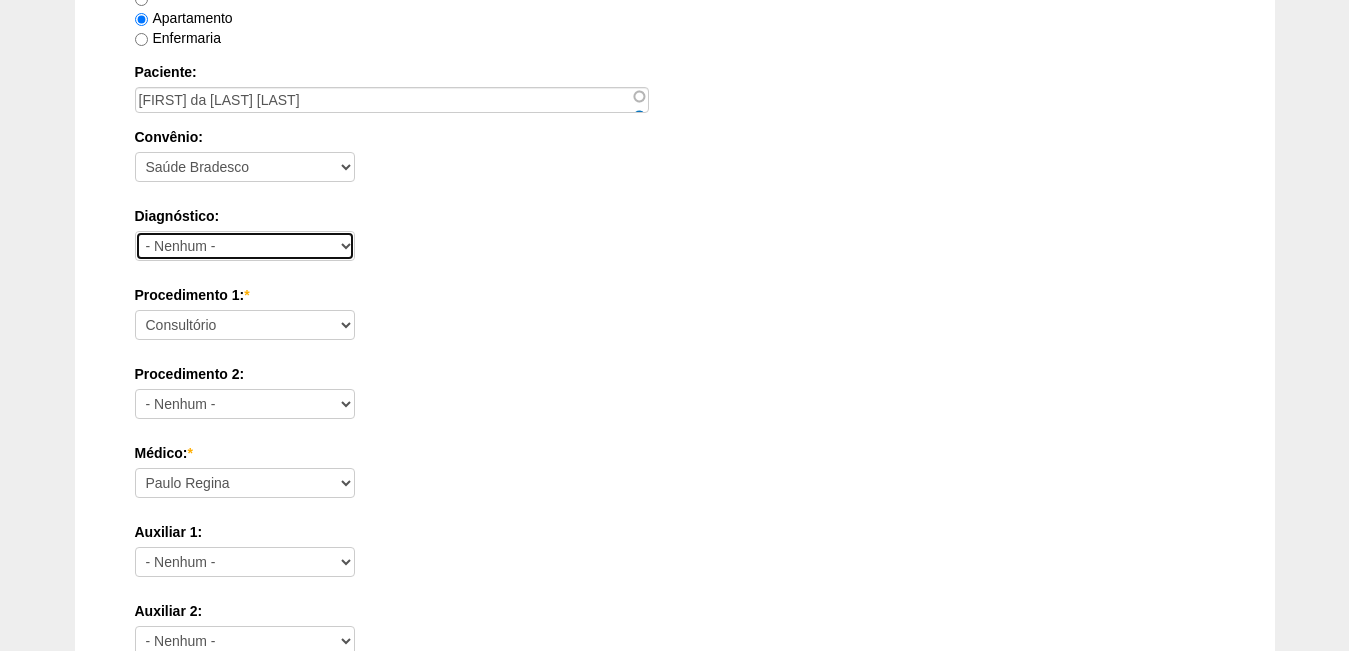 click on "- Nenhum - Abdome Agudo Abscesso Hepático Abscesso Perianal Abscesso Peritoneal Abscesso Subcutâneo Adenopatia Anemia Anexite Apendicite Aguda Ascite AUSENCIA Carcinomatose Cirrose Cirrose Biliar cisto de Mesenterio Cisto de Ovário Cisto Pilonidal Cisto Sebáceo Colangite Colecistite Aguda Colecistite Crônica Coledocolitíase Colica Biliar Cólica Renal Colite Condiloma (HPV) Constipação consulta Curso / Treinamentos Divertículo de Esôfago Divertículo de Meckel Diverticulose Doenças da Pele Doenças do Baço Dor Abdominal Duodenite Endometriose Enterite Aguda Enterite Crônica Esofagite Estenose do Esôfago Estenose do Piloro Fissura Fístula Biliar Fístula Duodenal Fístula Esofágica Fístula Estercoral Fístula Gástrica Fistula perianal Gastrite Gastrite Hemorrágica GECA HDA HDB Hematoma da incisão obstetrica hematoma Obstétrico da pelve Hemorroida Hepatite A Hepatite B Hepatite C Hepatite Crônica Hepatite Esclarecer Hepatite Tóxica Hérnia Epigástrica Hérnia Femoral Hérnia Hiatal" at bounding box center [245, 246] 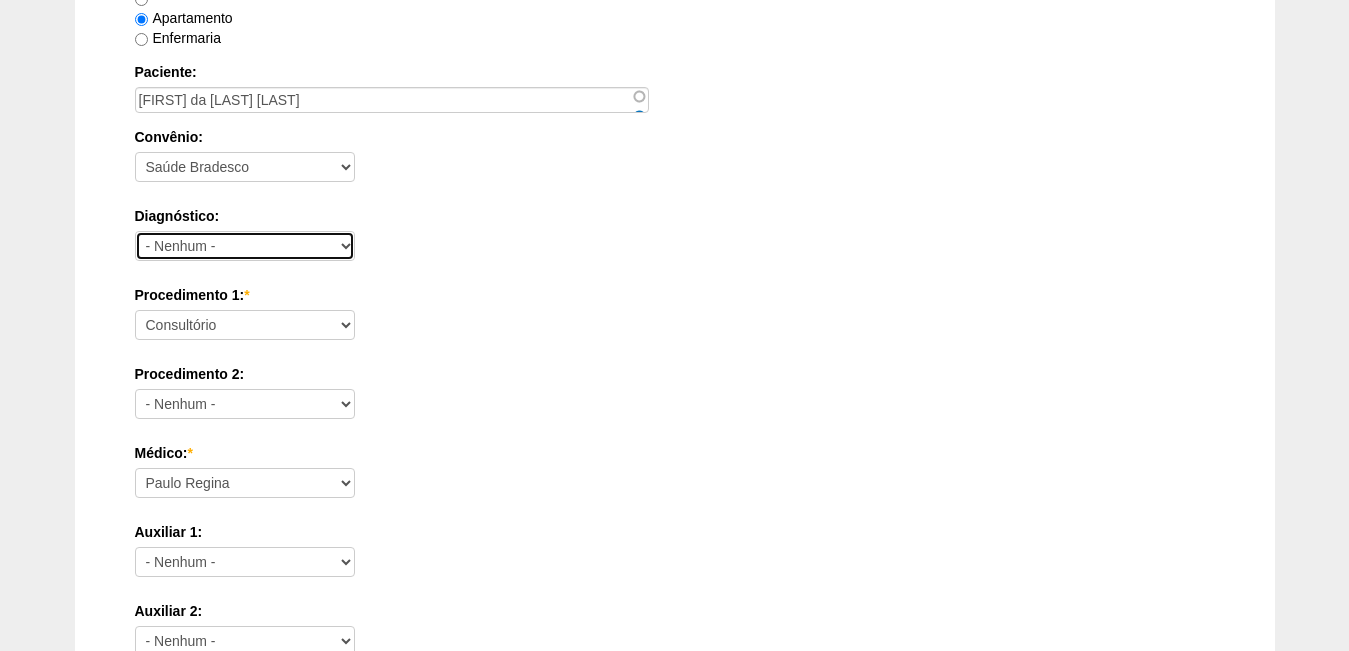 select on "3707" 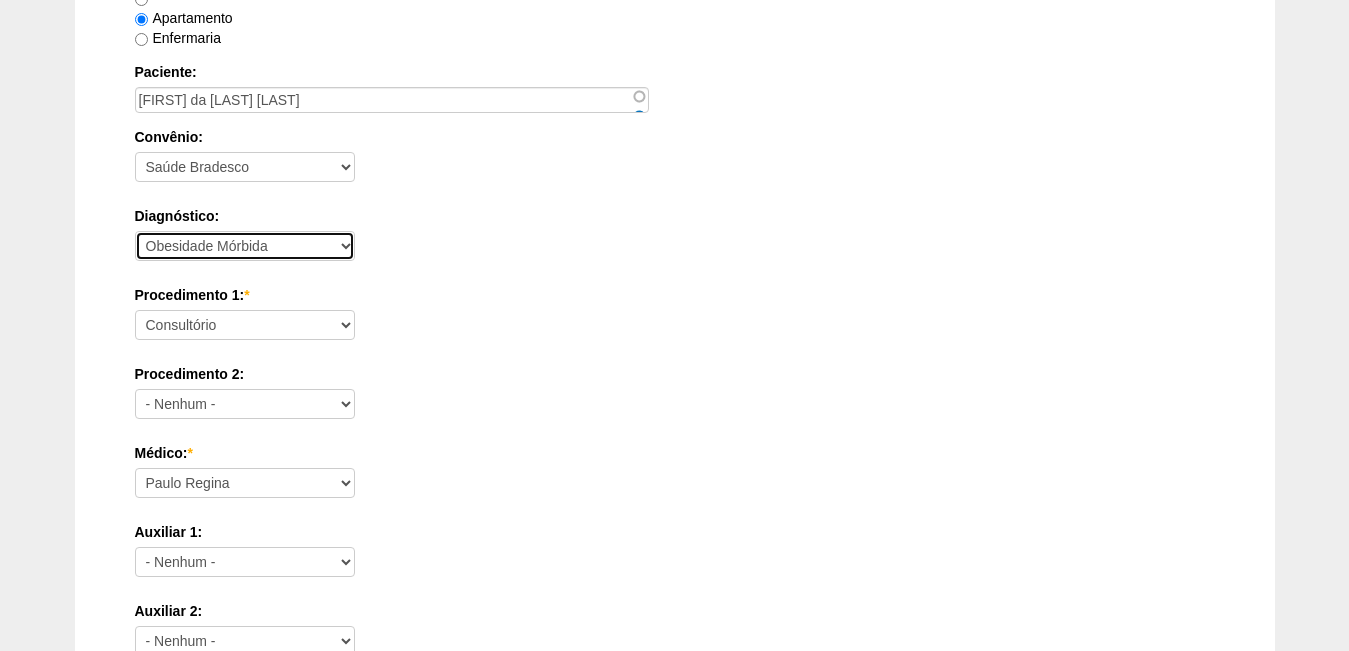 click on "- Nenhum - Abdome Agudo Abscesso Hepático Abscesso Perianal Abscesso Peritoneal Abscesso Subcutâneo Adenopatia Anemia Anexite Apendicite Aguda Ascite AUSENCIA Carcinomatose Cirrose Cirrose Biliar cisto de Mesenterio Cisto de Ovário Cisto Pilonidal Cisto Sebáceo Colangite Colecistite Aguda Colecistite Crônica Coledocolitíase Colica Biliar Cólica Renal Colite Condiloma (HPV) Constipação consulta Curso / Treinamentos Divertículo de Esôfago Divertículo de Meckel Diverticulose Doenças da Pele Doenças do Baço Dor Abdominal Duodenite Endometriose Enterite Aguda Enterite Crônica Esofagite Estenose do Esôfago Estenose do Piloro Fissura Fístula Biliar Fístula Duodenal Fístula Esofágica Fístula Estercoral Fístula Gástrica Fistula perianal Gastrite Gastrite Hemorrágica GECA HDA HDB Hematoma da incisão obstetrica hematoma Obstétrico da pelve Hemorroida Hepatite A Hepatite B Hepatite C Hepatite Crônica Hepatite Esclarecer Hepatite Tóxica Hérnia Epigástrica Hérnia Femoral Hérnia Hiatal" at bounding box center [245, 246] 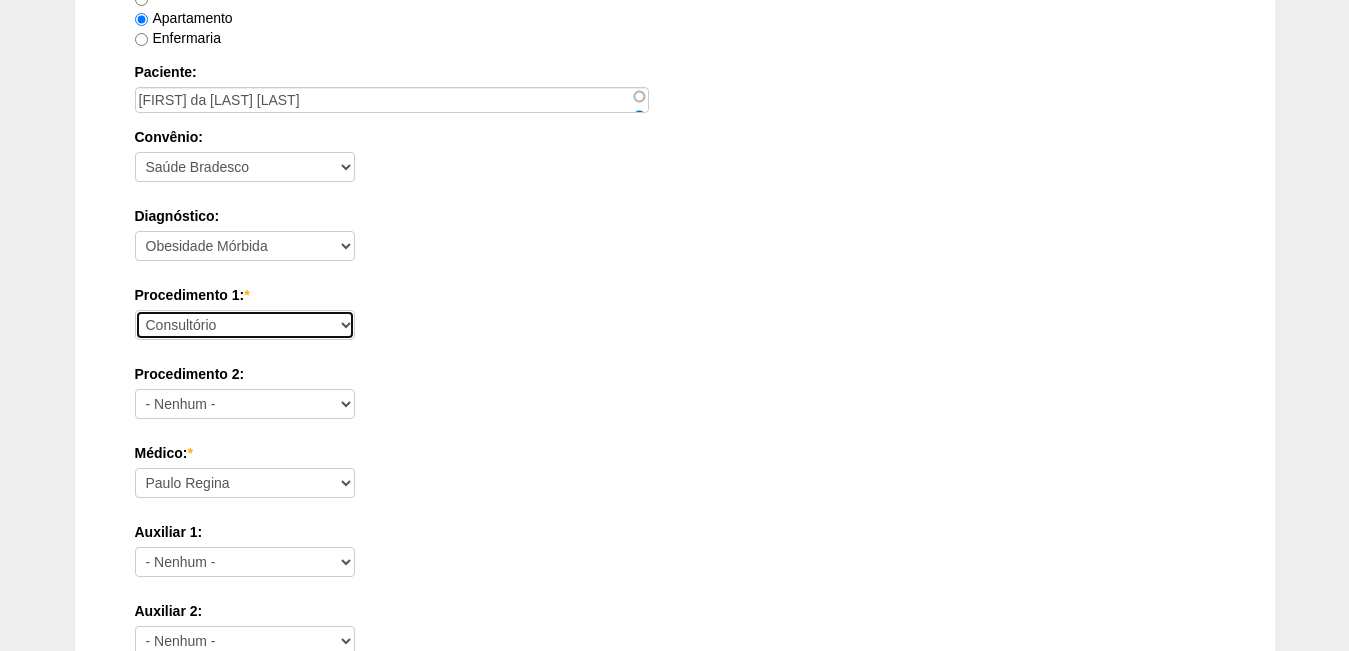click on "Consultório Abscesso Hepático - Drenagem Abscesso perianal Amputação Abdômino Perineal do Reto por Vídeo Apendicectomia Apendicectomia Robotica Apendicectomia VL Balão Allurion Biópsia de Pele ou Tumor Superficial Biópsia Hepática por Video Cantoplastia Ungueal Cisto de Mesenterio por Video Cisto Sacro-coccígeo - Cirurgia Clinico Colecistectomia com Colangiografia Colecistectomia com Colangiografia VL Colecistectomia Robótica Colecistectomia sem Colangiografia Colecistectomia sem Colangiografia VL Colecistojejunostomia Colecistostomia Colectomia Parcial com Colostomia  Colectomia Parcial com Colostomia VL Colectomia Parcial D Robótica Colectomia Parcial Robótica Colectomia Parcial sem Colostomia Colectomia Parcial sem Colostomia VL Colectomia Total com Íleo-retoanastomose Colectomia Total com Íleo-retoanastomose VL Colectomia Total com Ileostomia Colectomia Total com Ileostomia VL Colectomia Total Robótica Colédoco ou Hepático-Jejunostomia Colédoco ou Hepático-Jejunostomia VL Enteropexia" at bounding box center (245, 325) 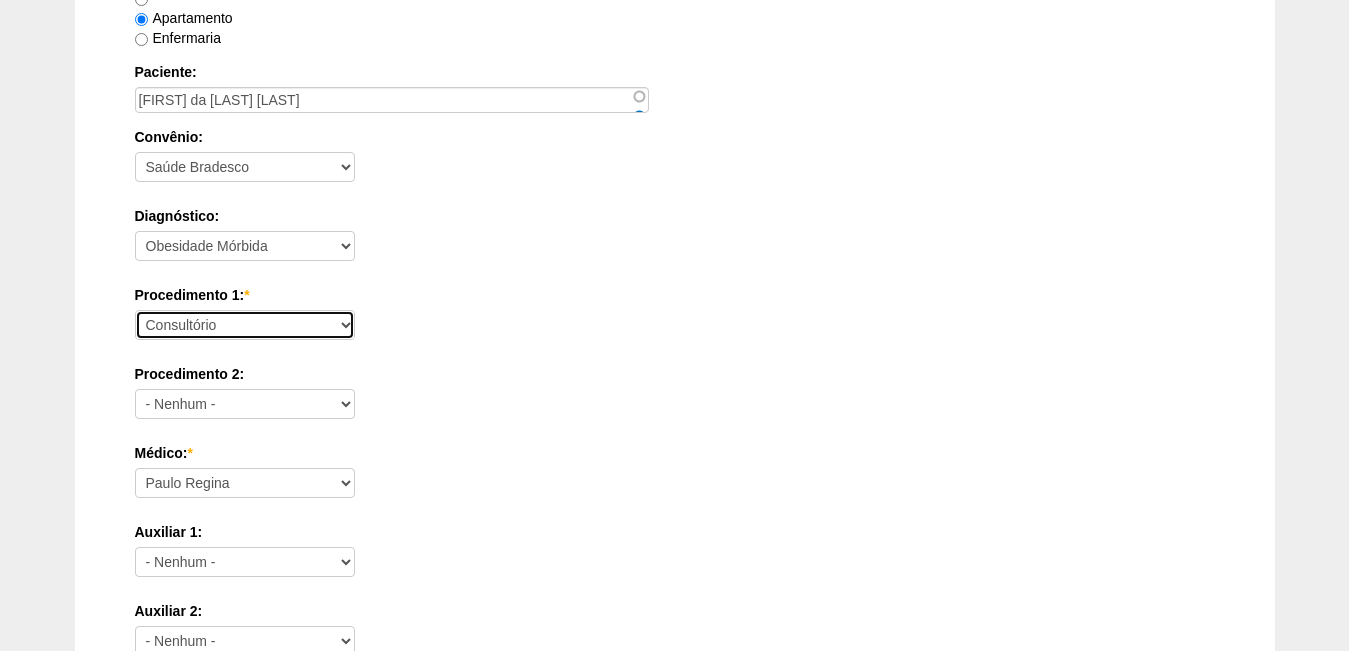 select on "3710" 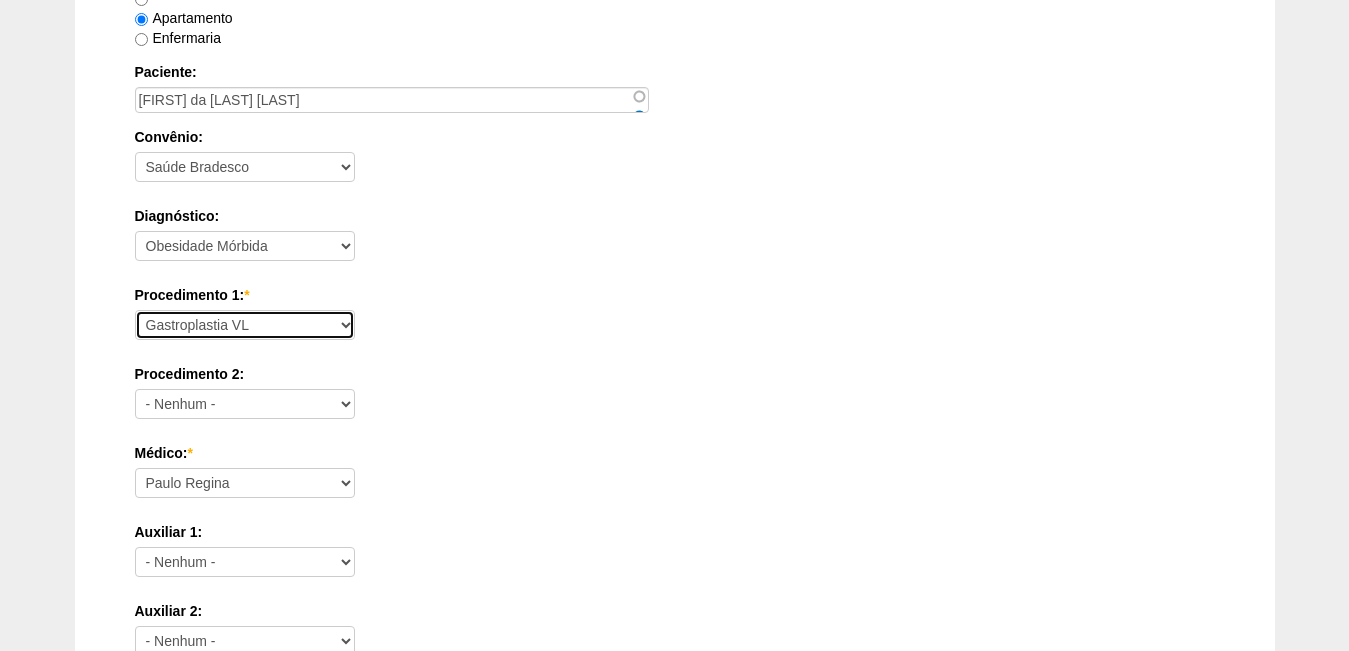 click on "Consultório Abscesso Hepático - Drenagem Abscesso perianal Amputação Abdômino Perineal do Reto por Vídeo Apendicectomia Apendicectomia Robotica Apendicectomia VL Balão Allurion Biópsia de Pele ou Tumor Superficial Biópsia Hepática por Video Cantoplastia Ungueal Cisto de Mesenterio por Video Cisto Sacro-coccígeo - Cirurgia Clinico Colecistectomia com Colangiografia Colecistectomia com Colangiografia VL Colecistectomia Robótica Colecistectomia sem Colangiografia Colecistectomia sem Colangiografia VL Colecistojejunostomia Colecistostomia Colectomia Parcial com Colostomia  Colectomia Parcial com Colostomia VL Colectomia Parcial D Robótica Colectomia Parcial Robótica Colectomia Parcial sem Colostomia Colectomia Parcial sem Colostomia VL Colectomia Total com Íleo-retoanastomose Colectomia Total com Íleo-retoanastomose VL Colectomia Total com Ileostomia Colectomia Total com Ileostomia VL Colectomia Total Robótica Colédoco ou Hepático-Jejunostomia Colédoco ou Hepático-Jejunostomia VL Enteropexia" at bounding box center [245, 325] 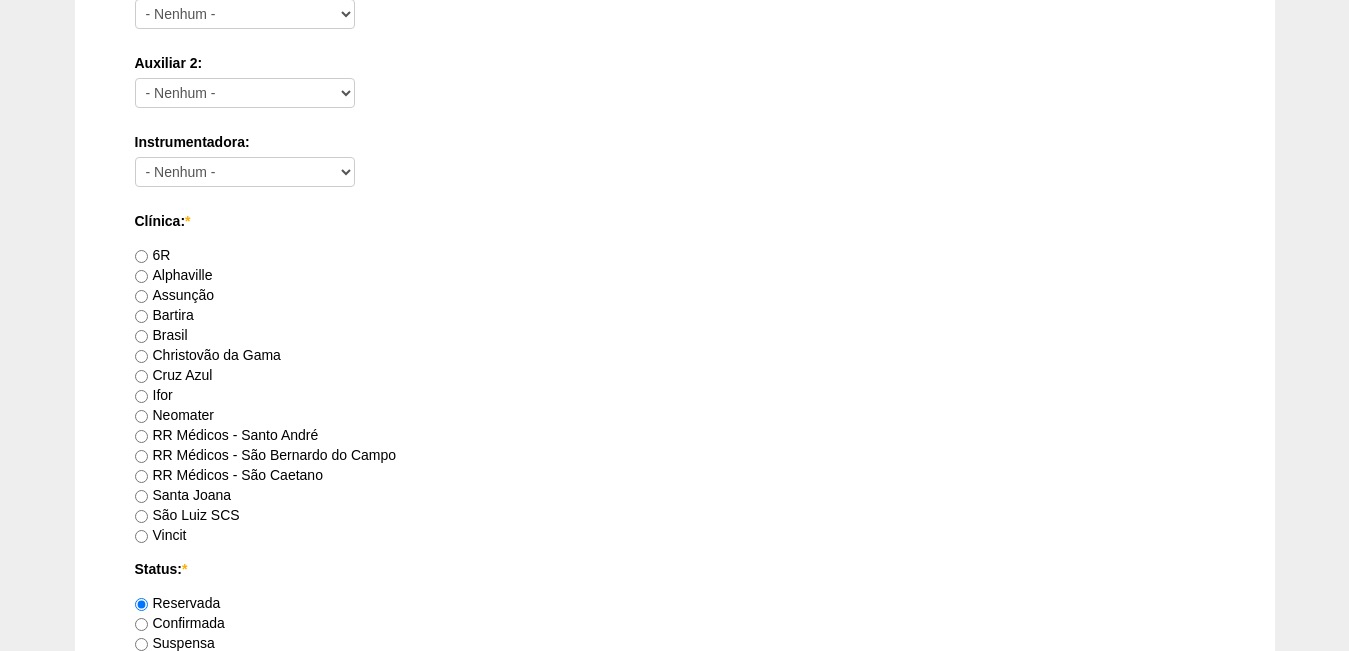 scroll, scrollTop: 1200, scrollLeft: 0, axis: vertical 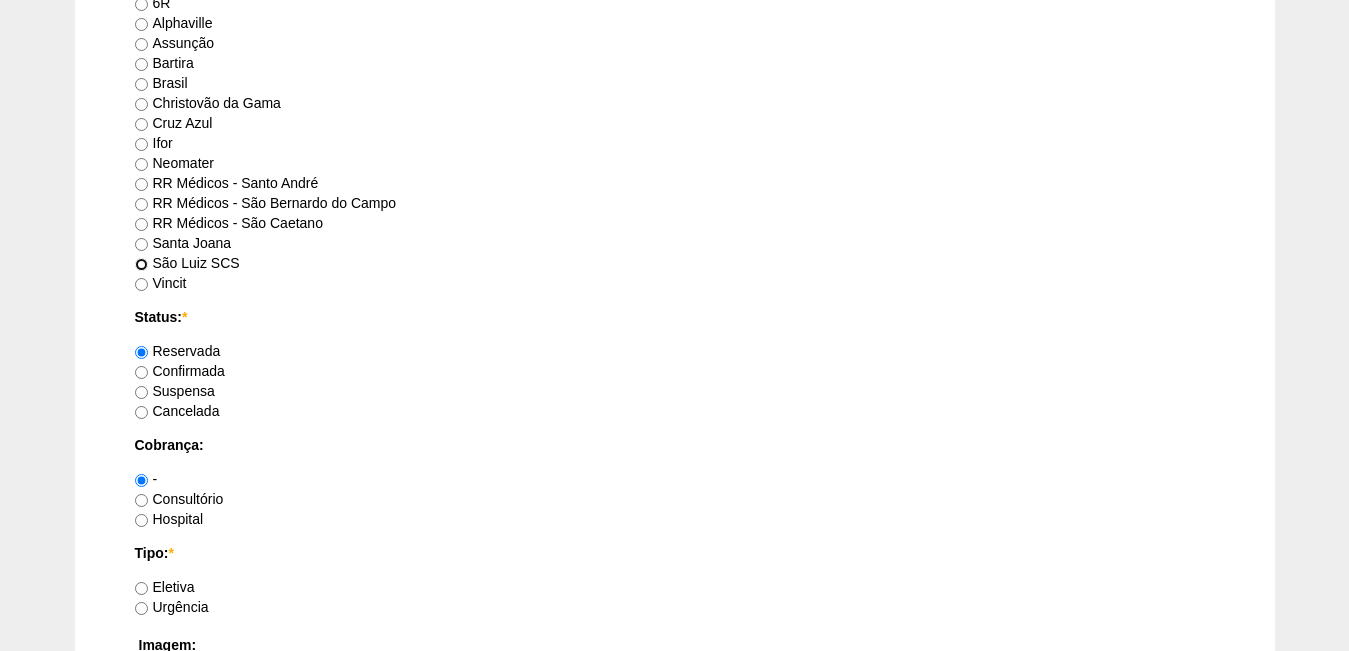 click on "São Luiz SCS" at bounding box center (141, 264) 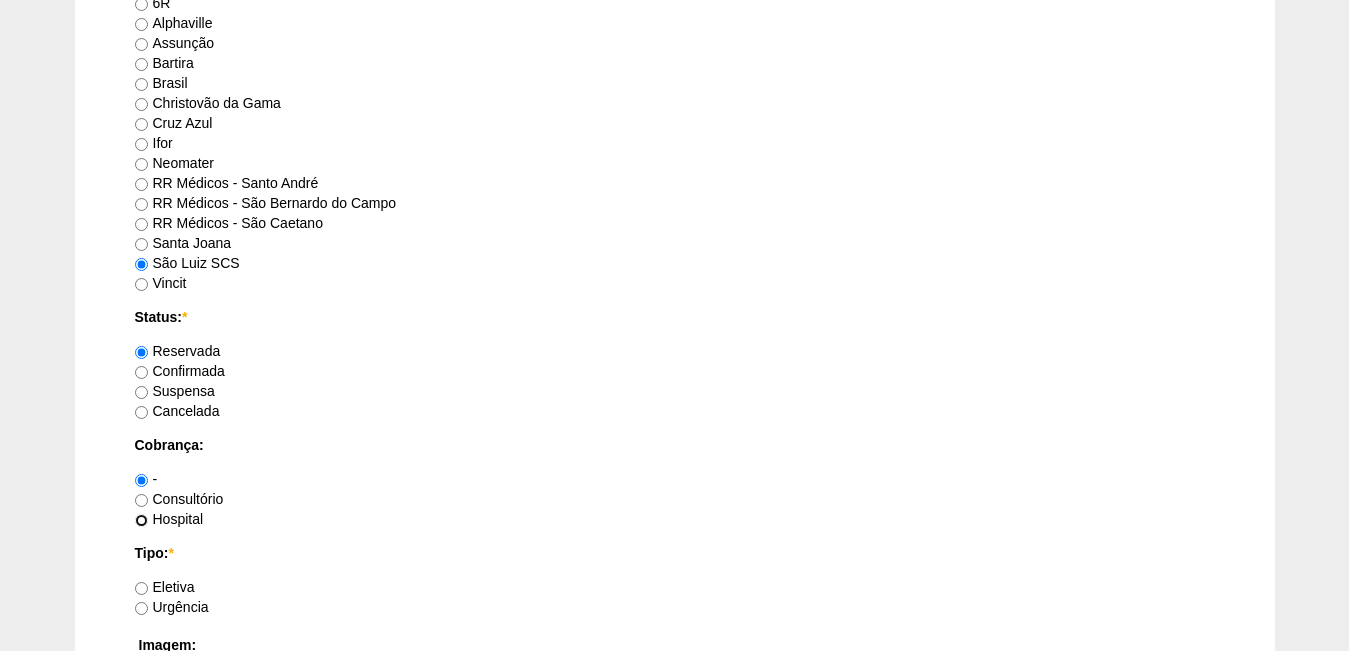 click on "Hospital" at bounding box center (141, 520) 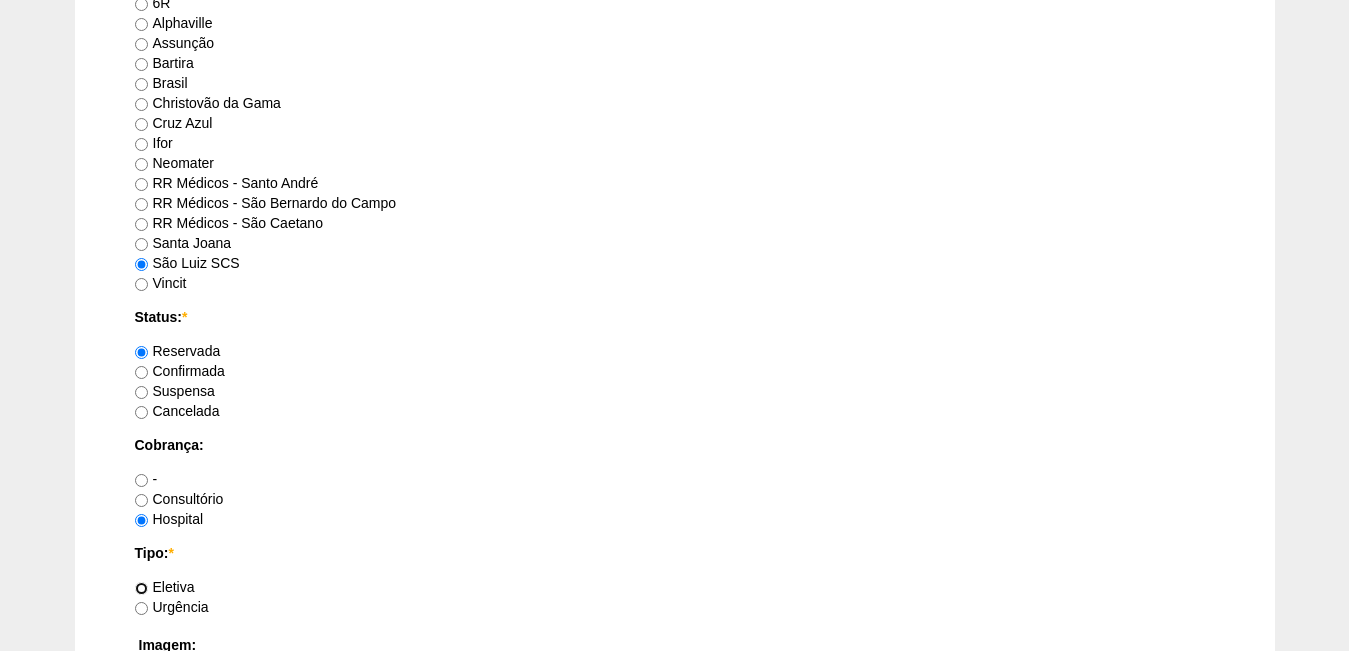 drag, startPoint x: 143, startPoint y: 589, endPoint x: 152, endPoint y: 584, distance: 10.29563 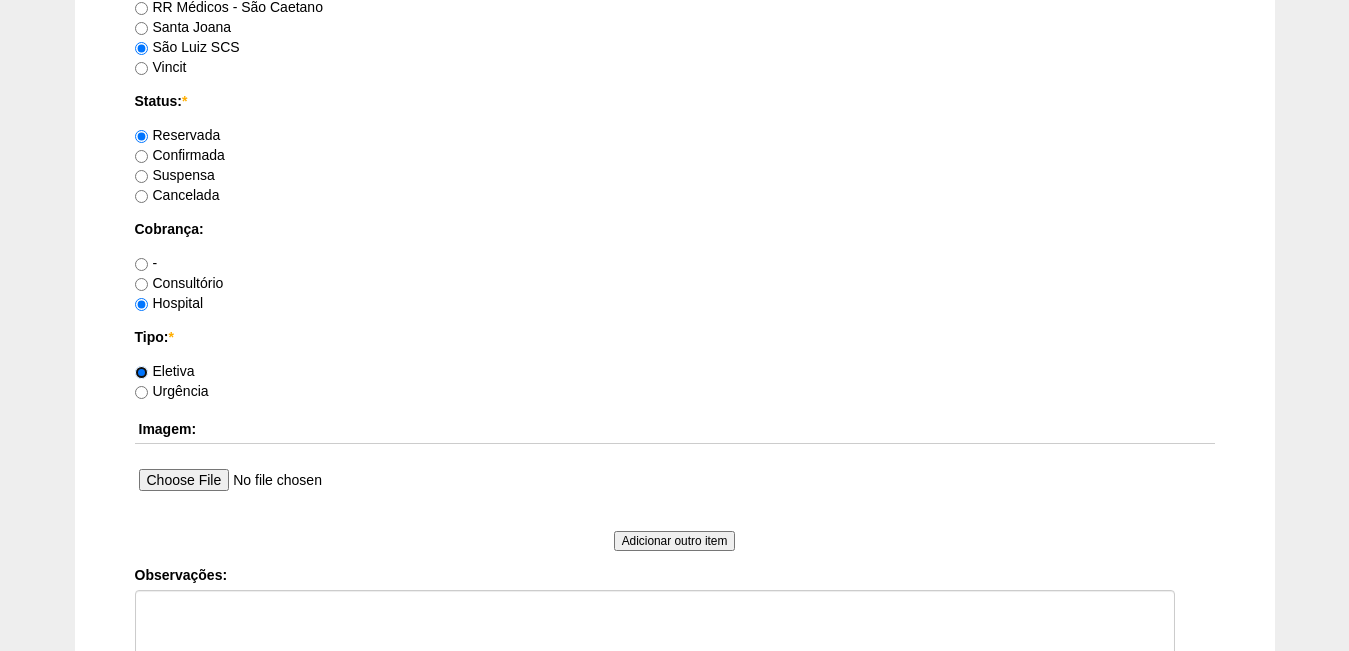 scroll, scrollTop: 1718, scrollLeft: 0, axis: vertical 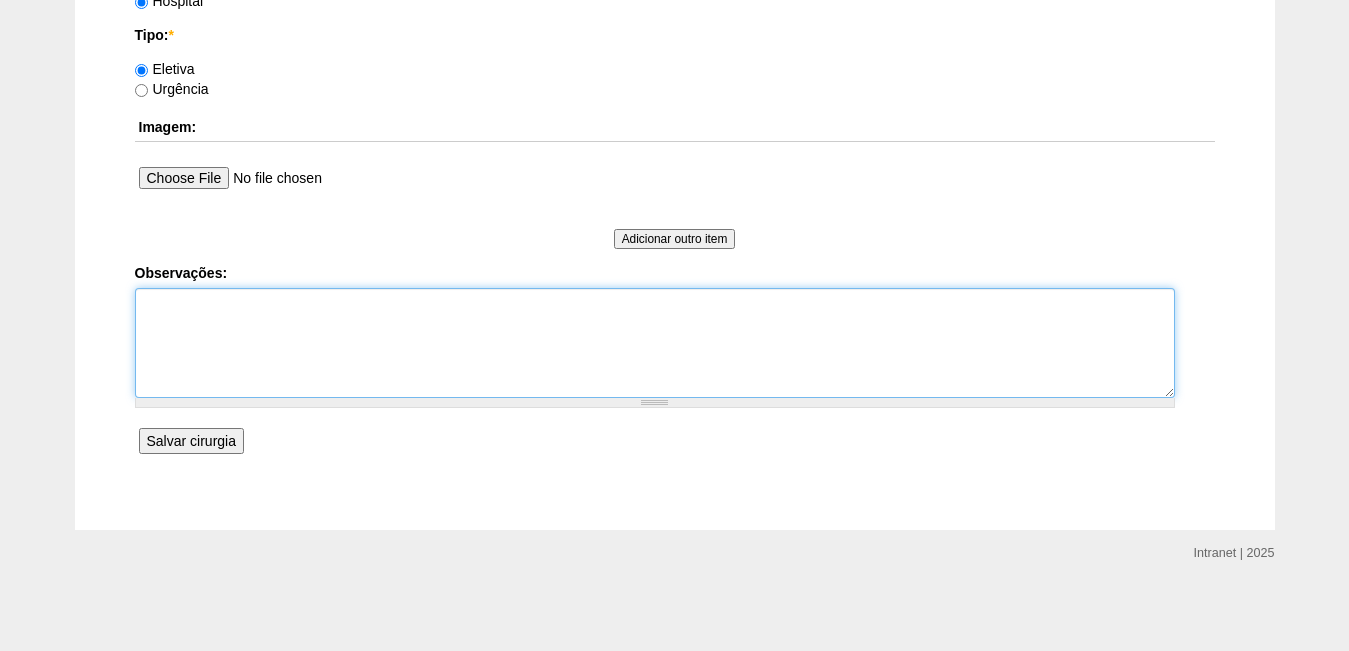 click on "Observações:" at bounding box center (655, 343) 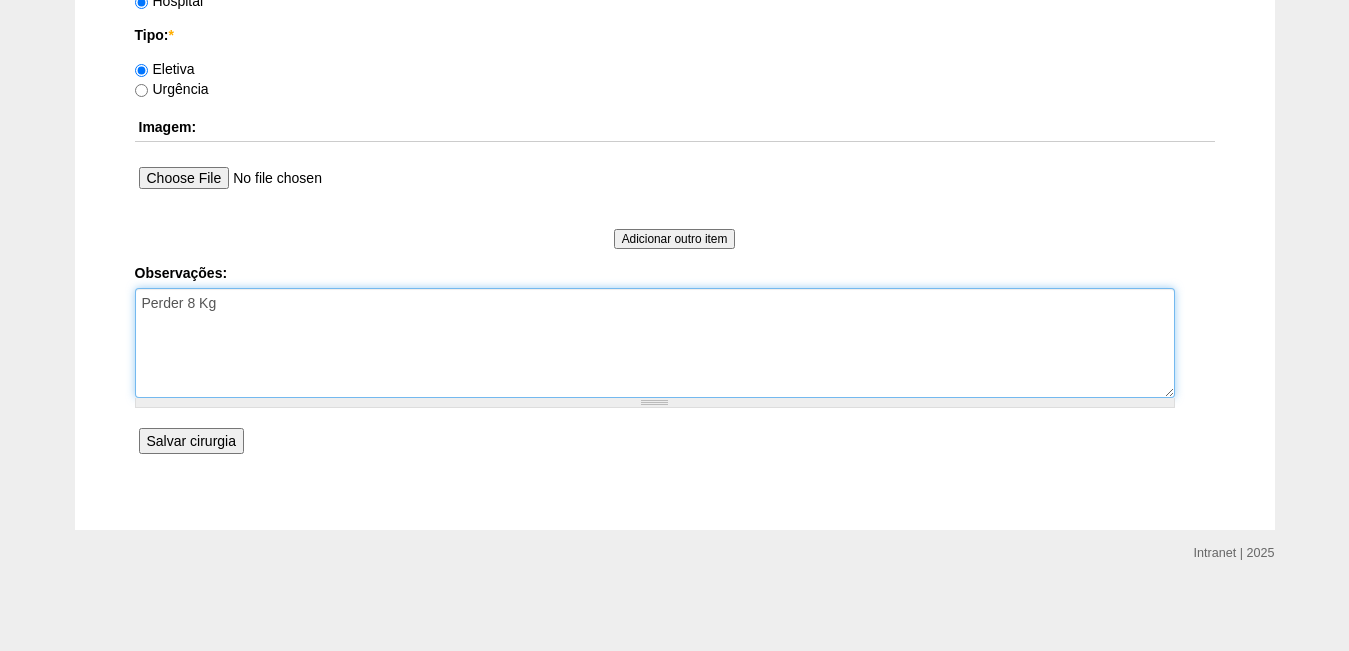 type on "Perder 8 Kg" 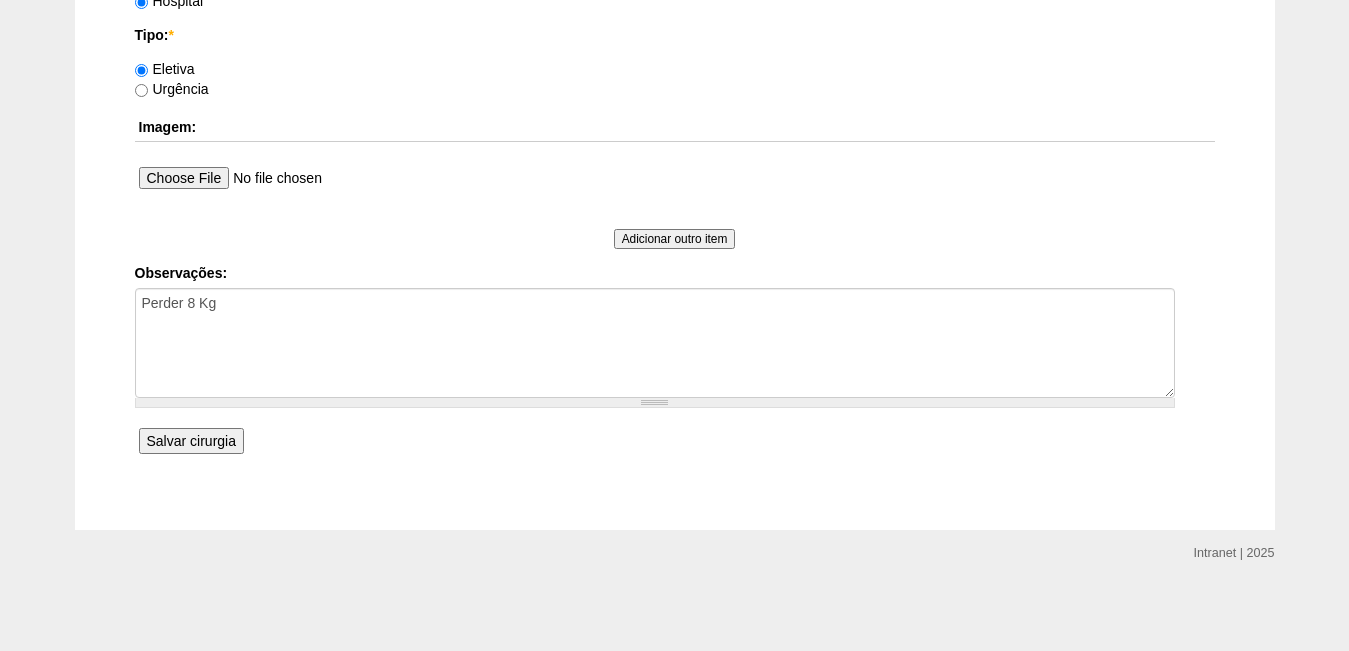 click on "Salvar cirurgia" at bounding box center [191, 441] 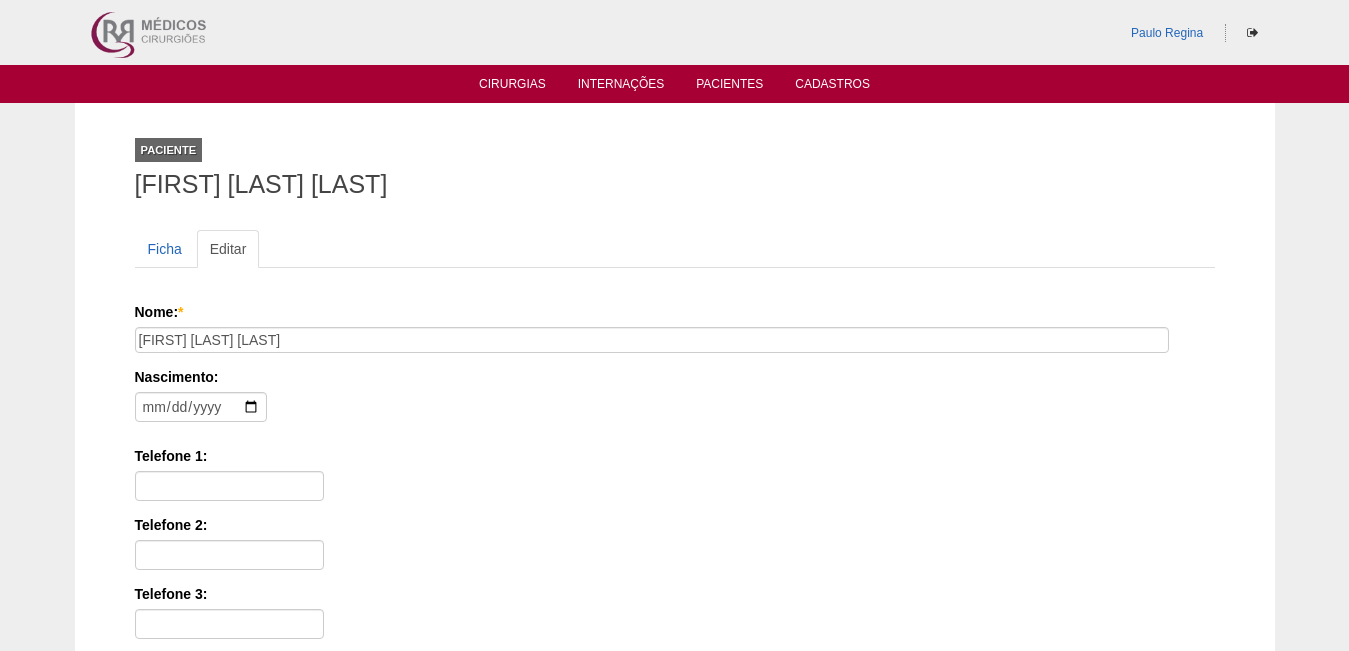 scroll, scrollTop: 0, scrollLeft: 0, axis: both 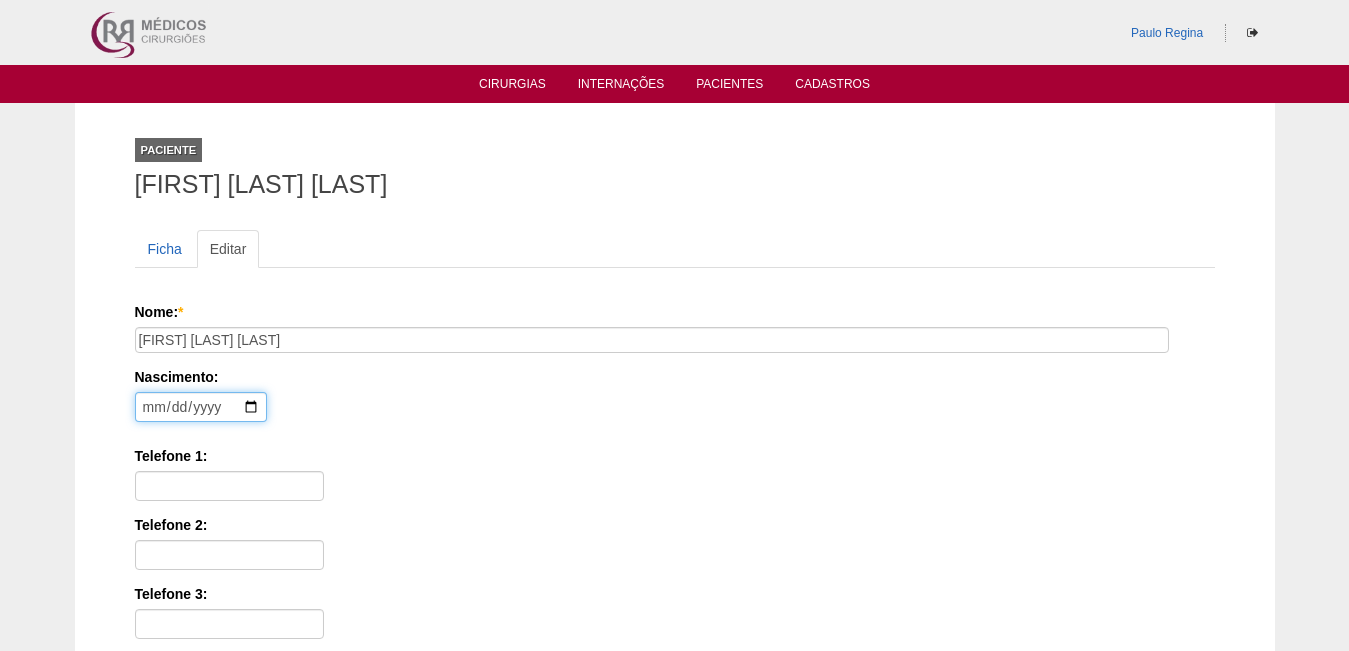 click at bounding box center (201, 407) 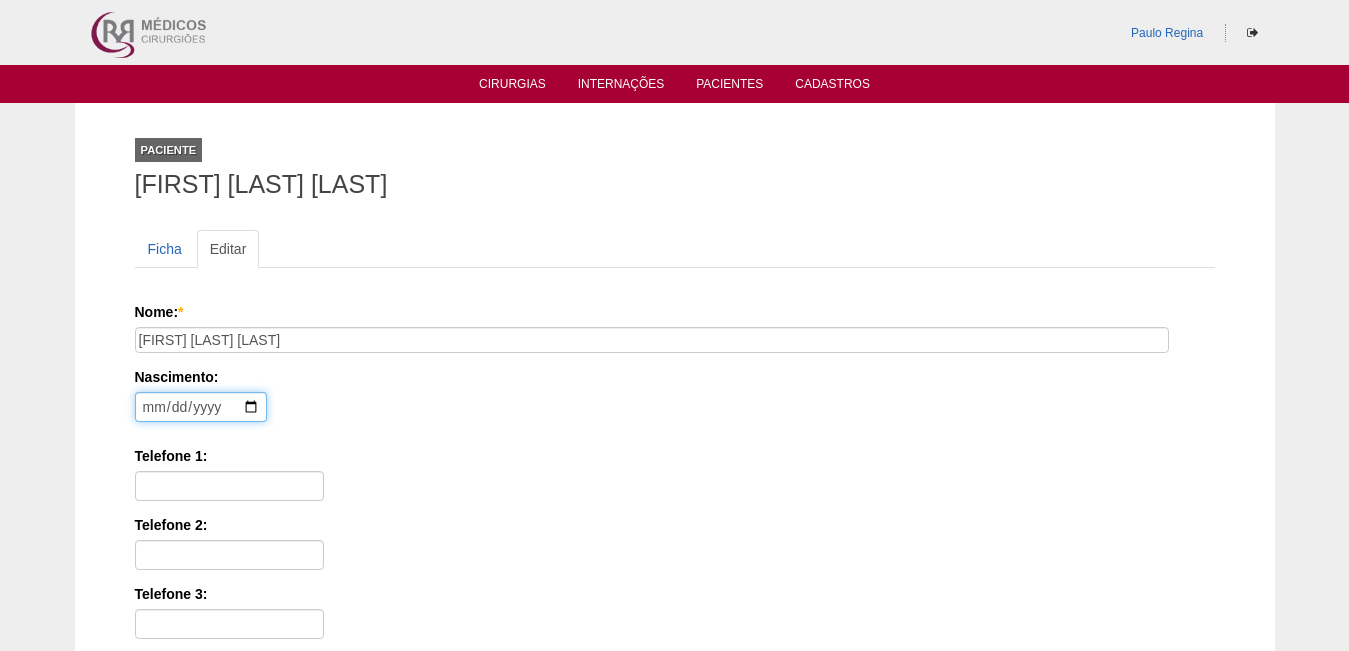 type on "1984-05-08" 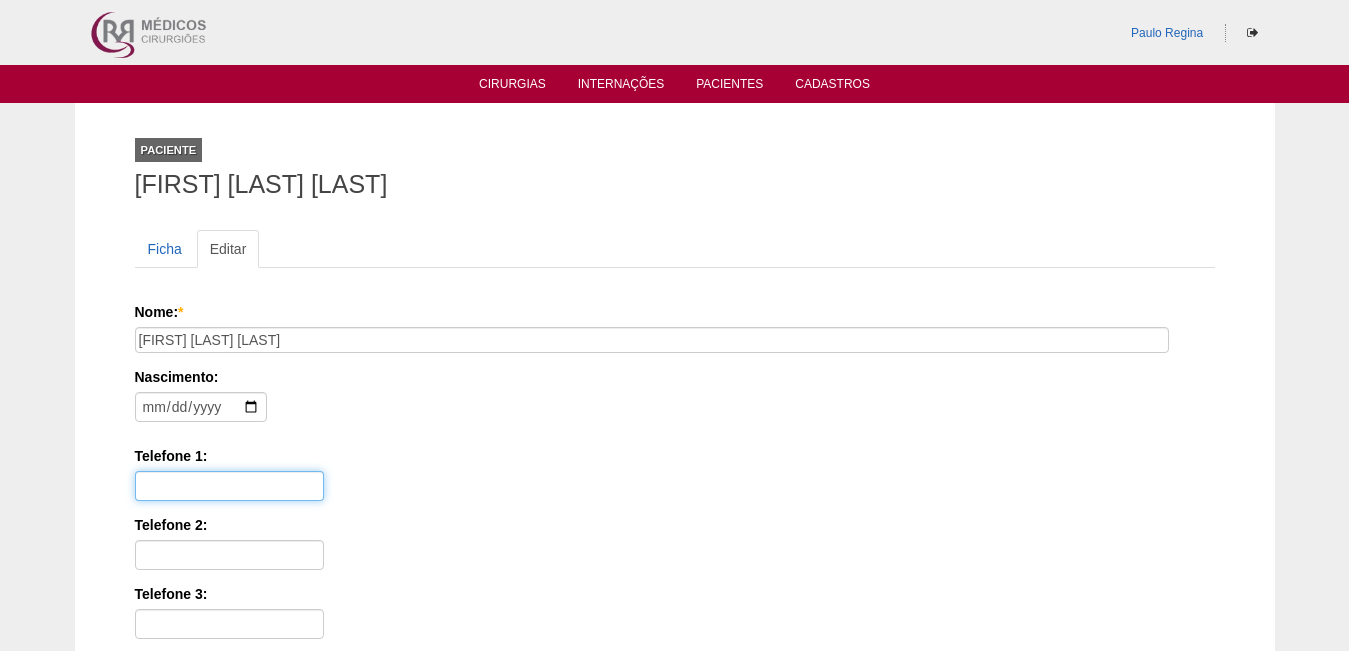 click on "Telefone 1:" at bounding box center (229, 486) 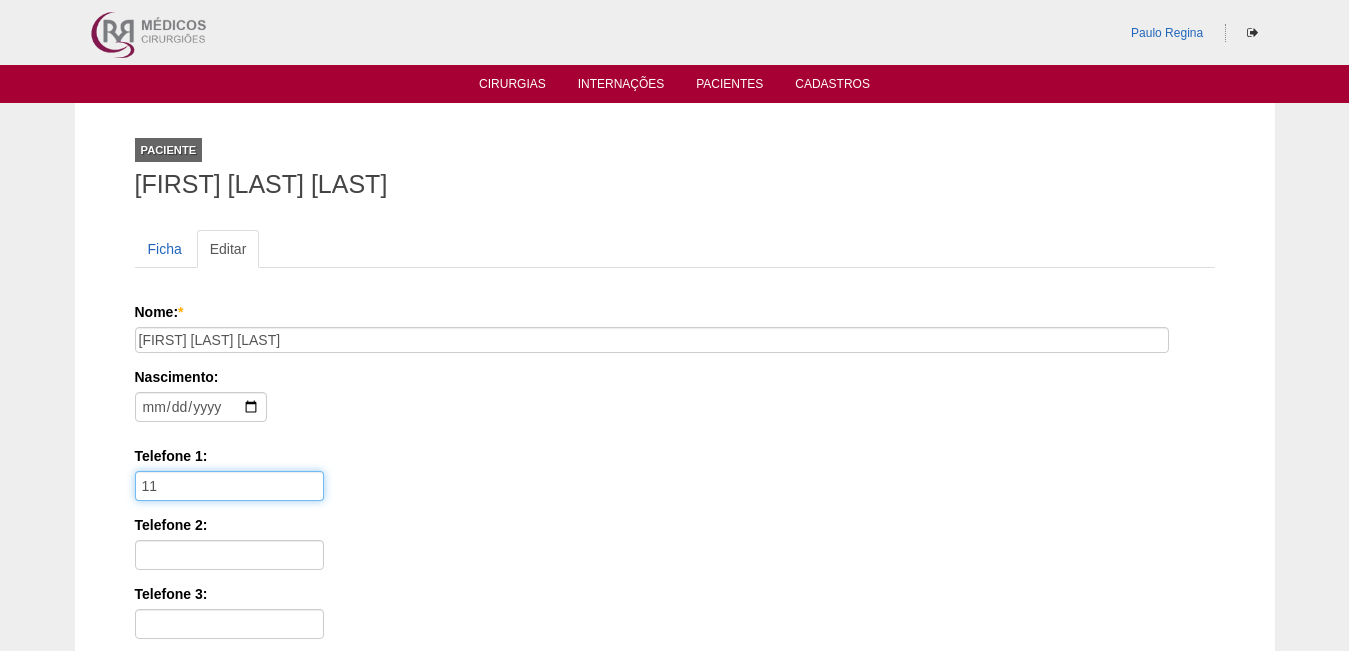 paste on "97407-1153" 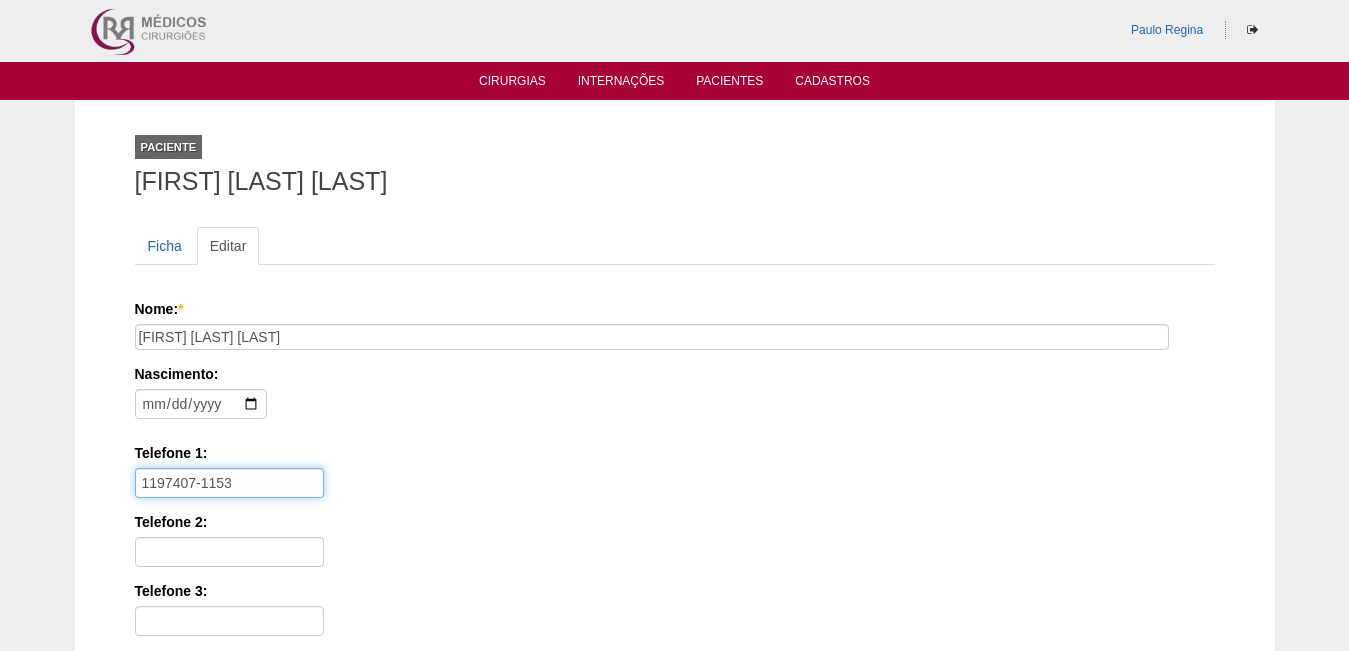scroll, scrollTop: 400, scrollLeft: 0, axis: vertical 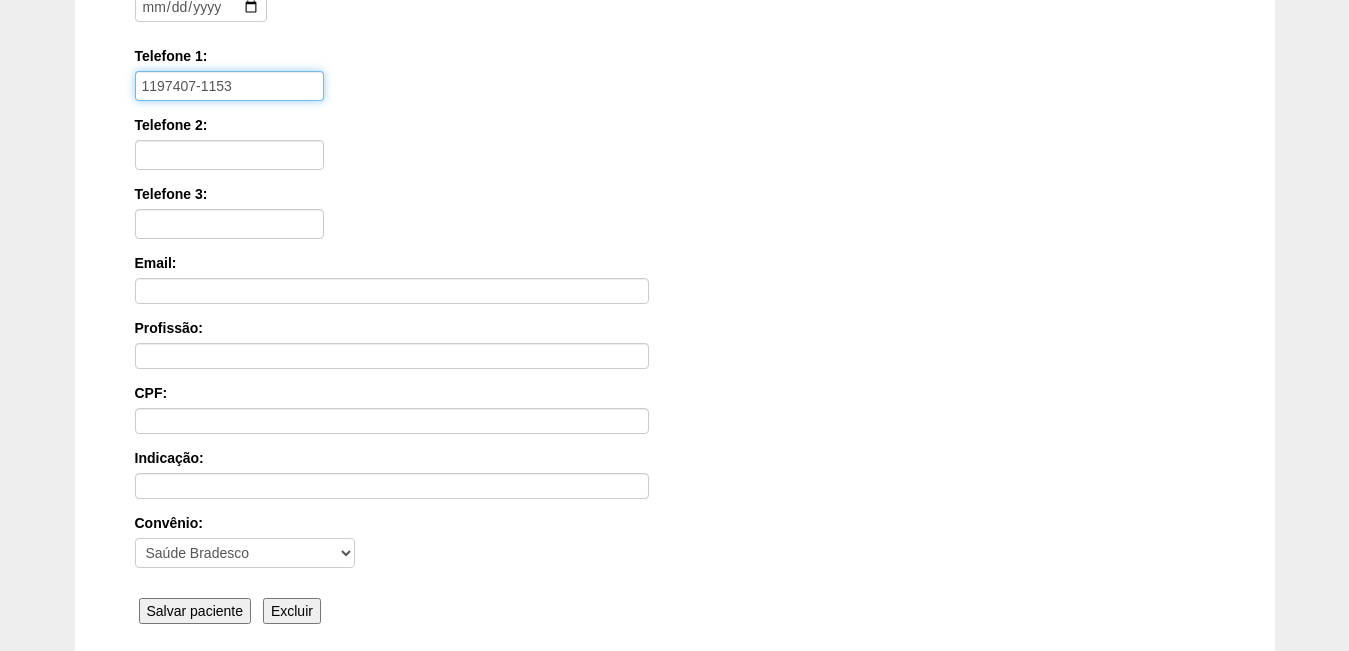 type on "1197407-1153" 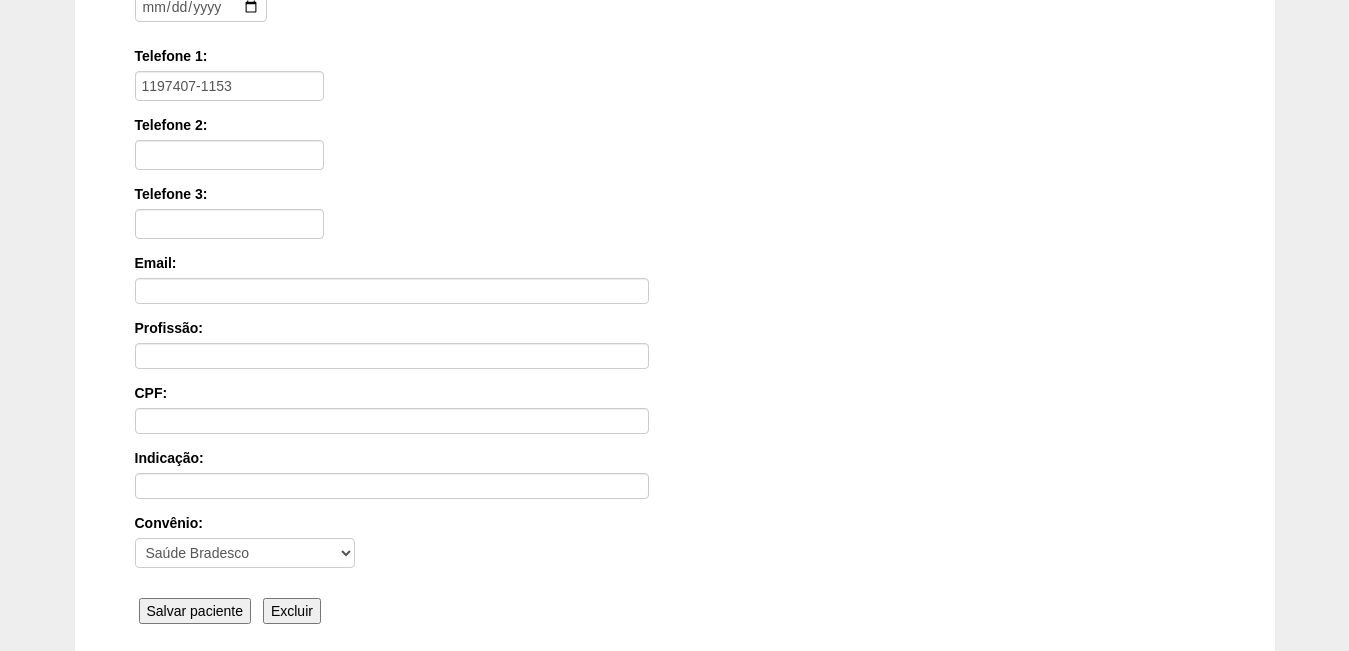 click on "Salvar paciente" at bounding box center [195, 611] 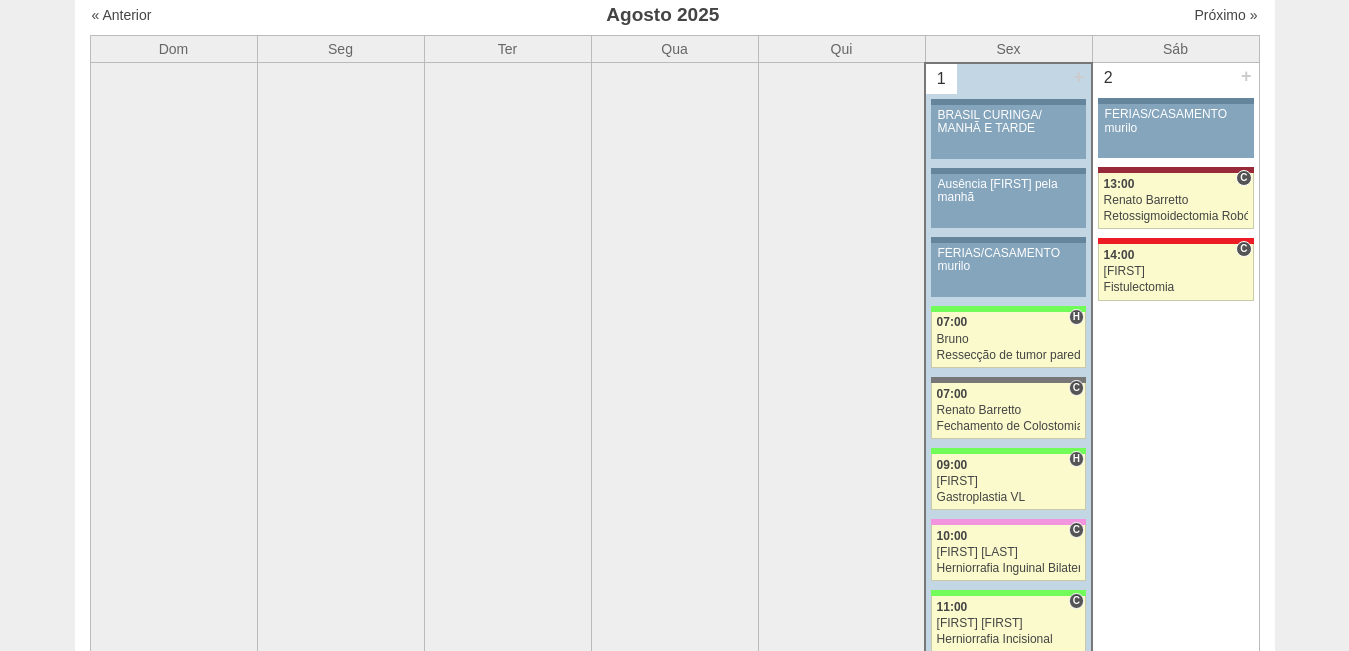 scroll, scrollTop: 200, scrollLeft: 0, axis: vertical 